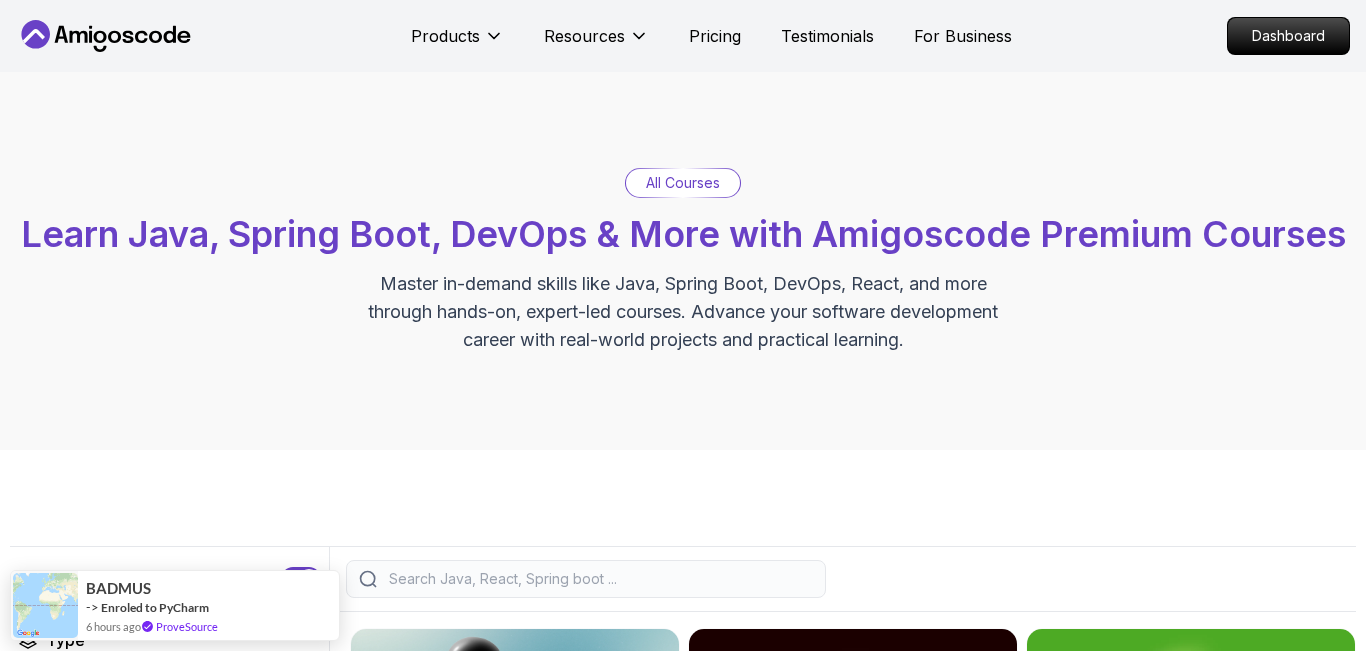 scroll, scrollTop: 0, scrollLeft: 0, axis: both 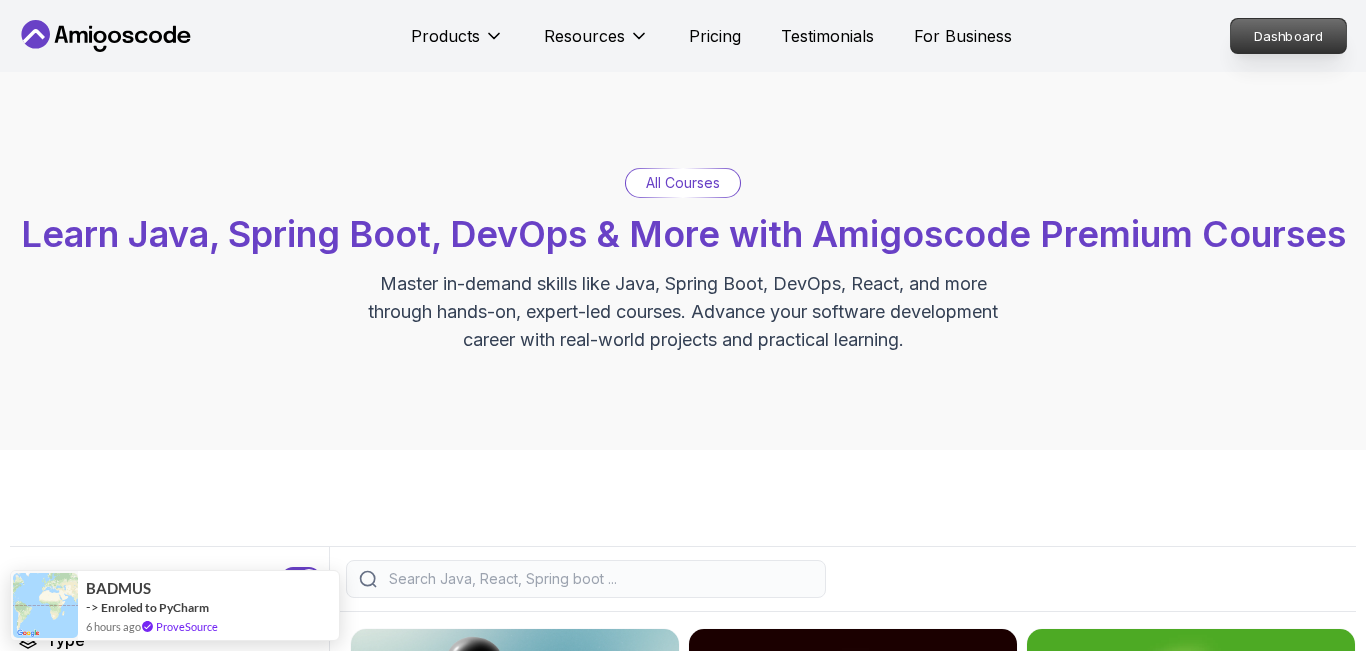 click on "Dashboard" at bounding box center (1288, 36) 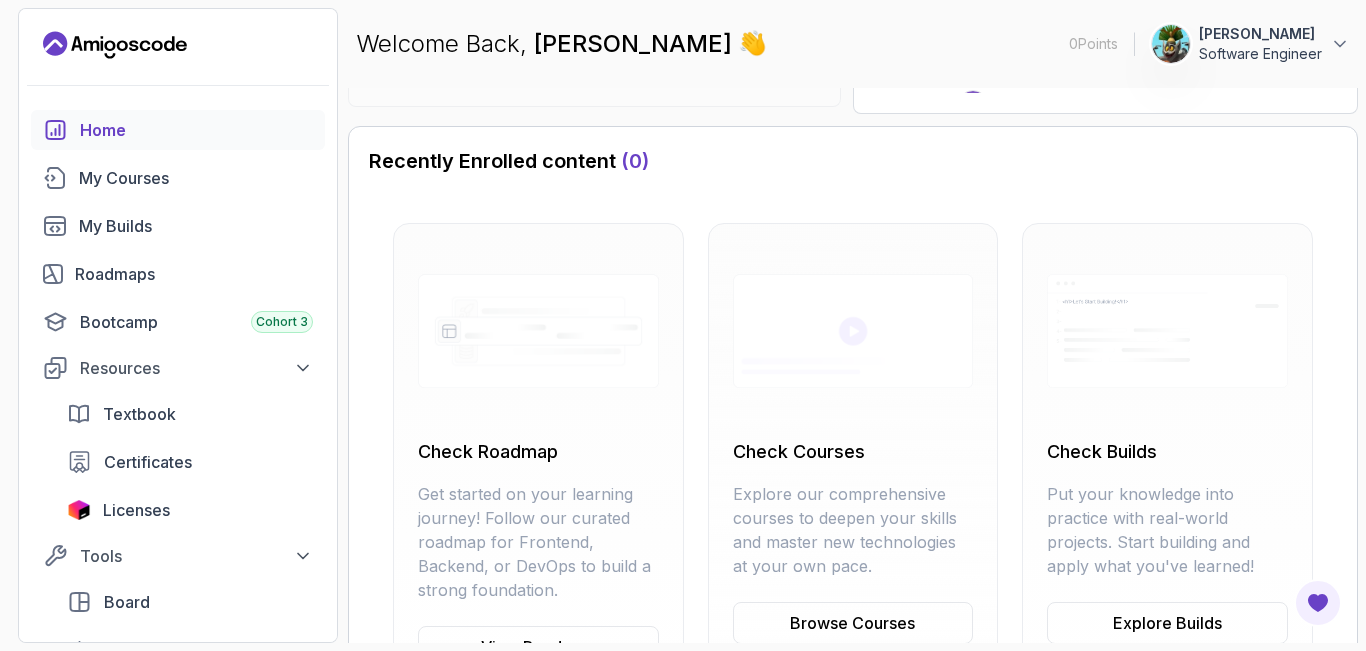 scroll, scrollTop: 576, scrollLeft: 0, axis: vertical 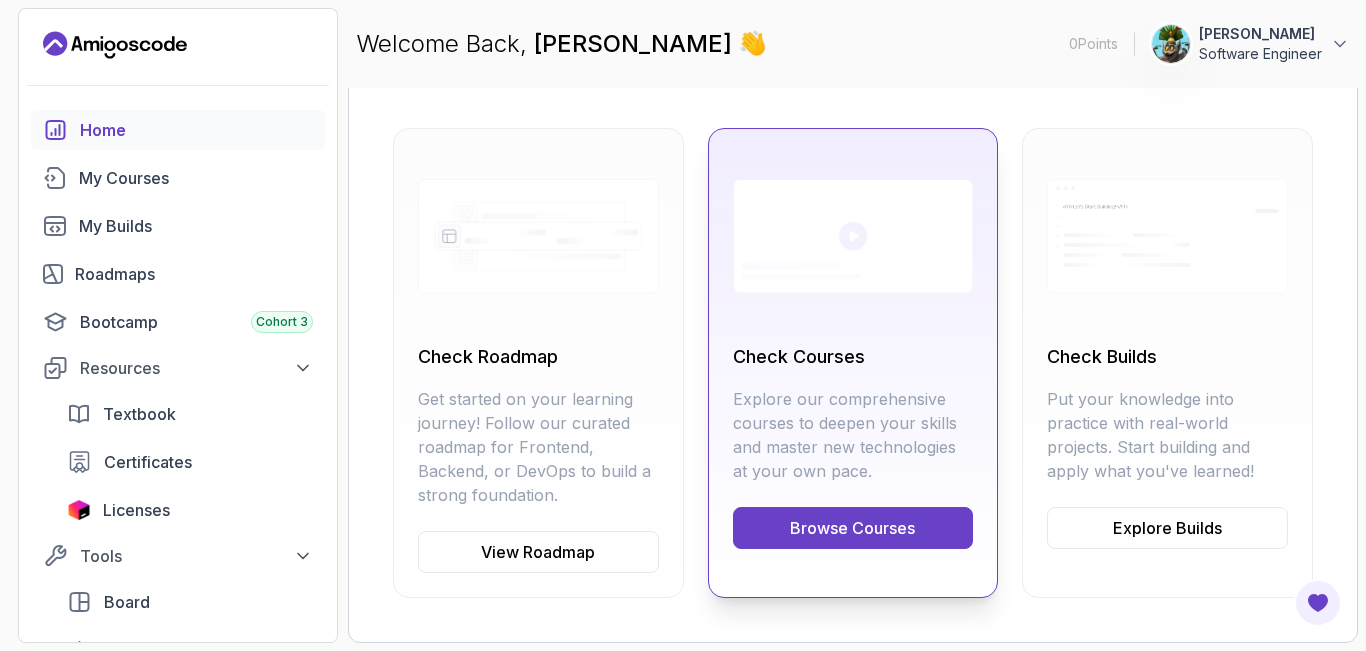 click on "Explore our comprehensive courses to deepen your skills and master new technologies at your own pace." at bounding box center [853, 435] 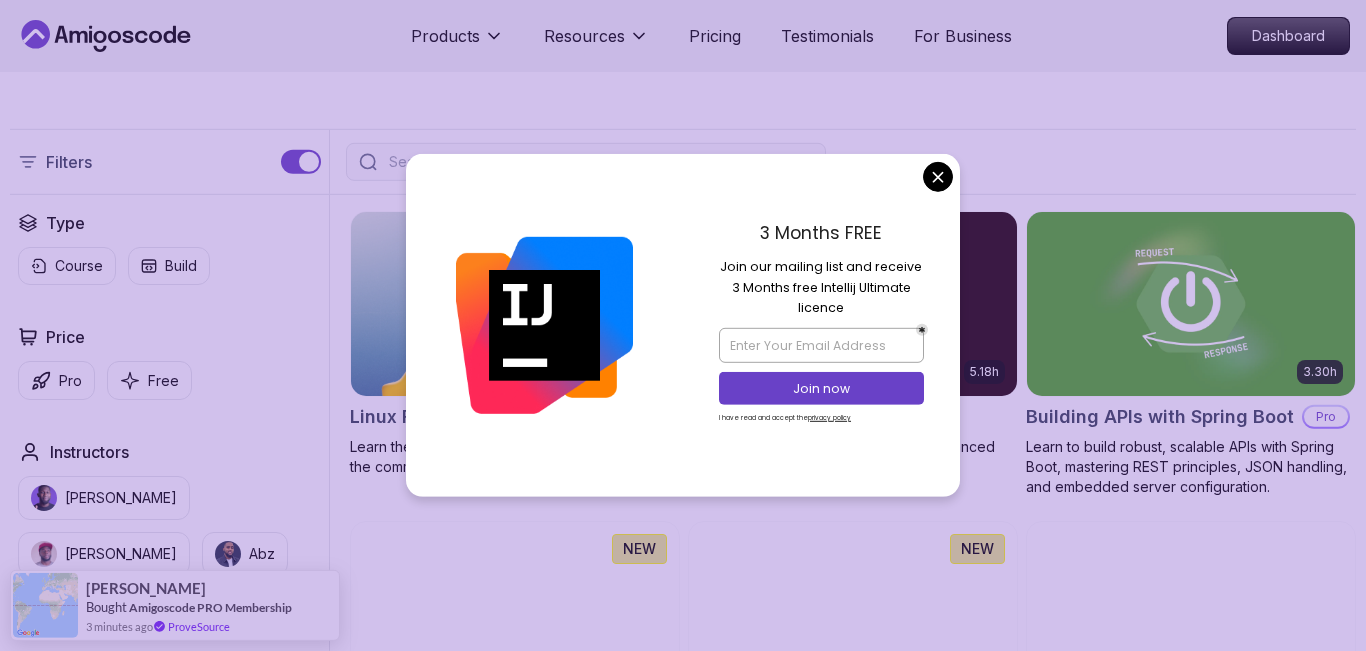 scroll, scrollTop: 431, scrollLeft: 0, axis: vertical 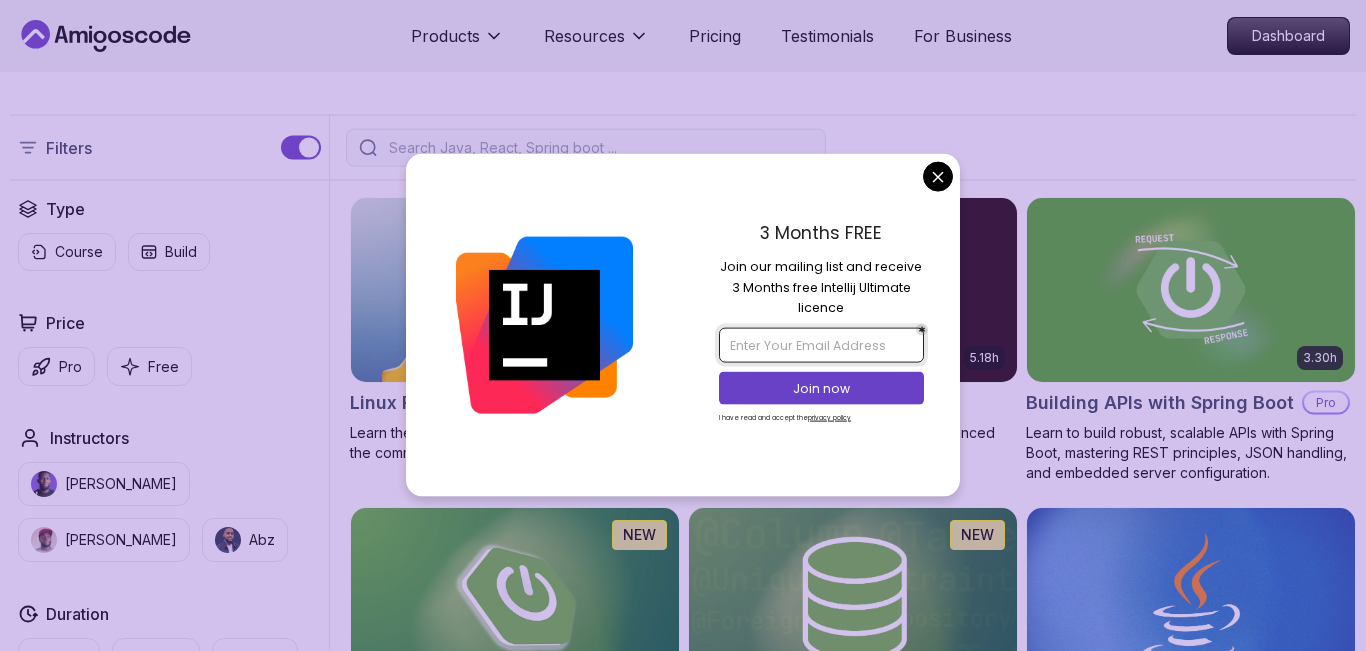 click at bounding box center (821, 345) 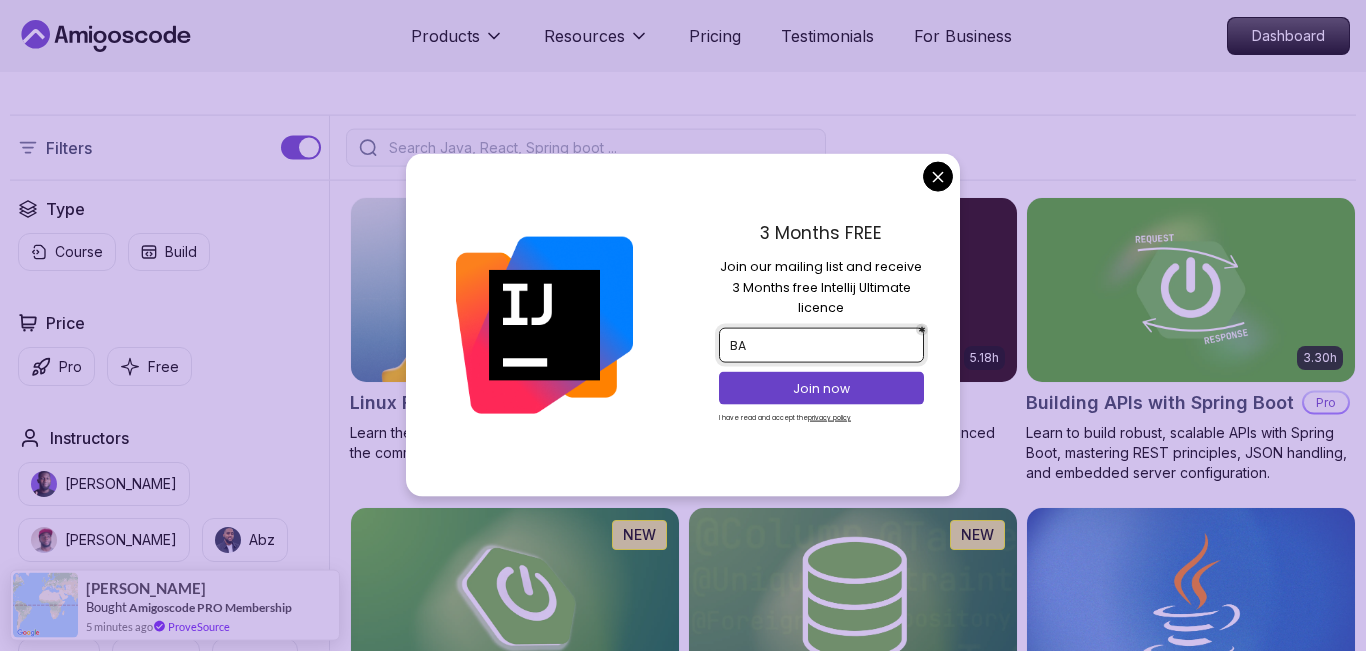type on "B" 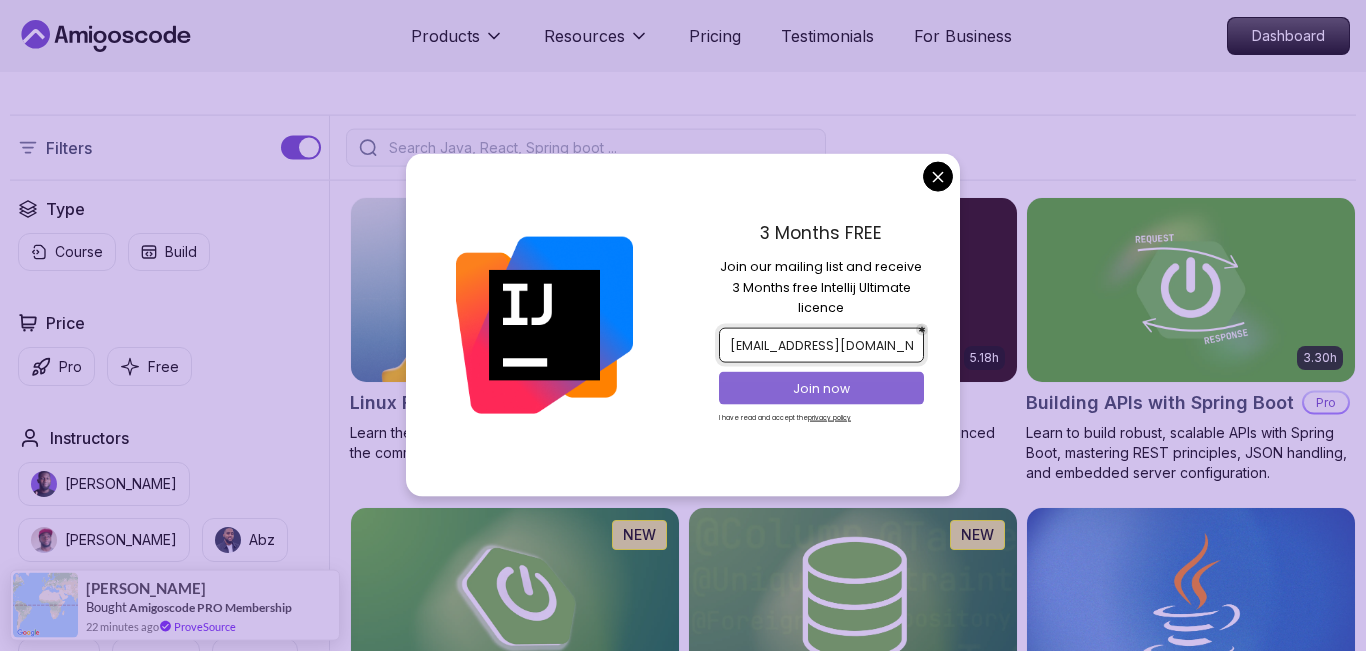 type on "baaronlubega1@gmail.com" 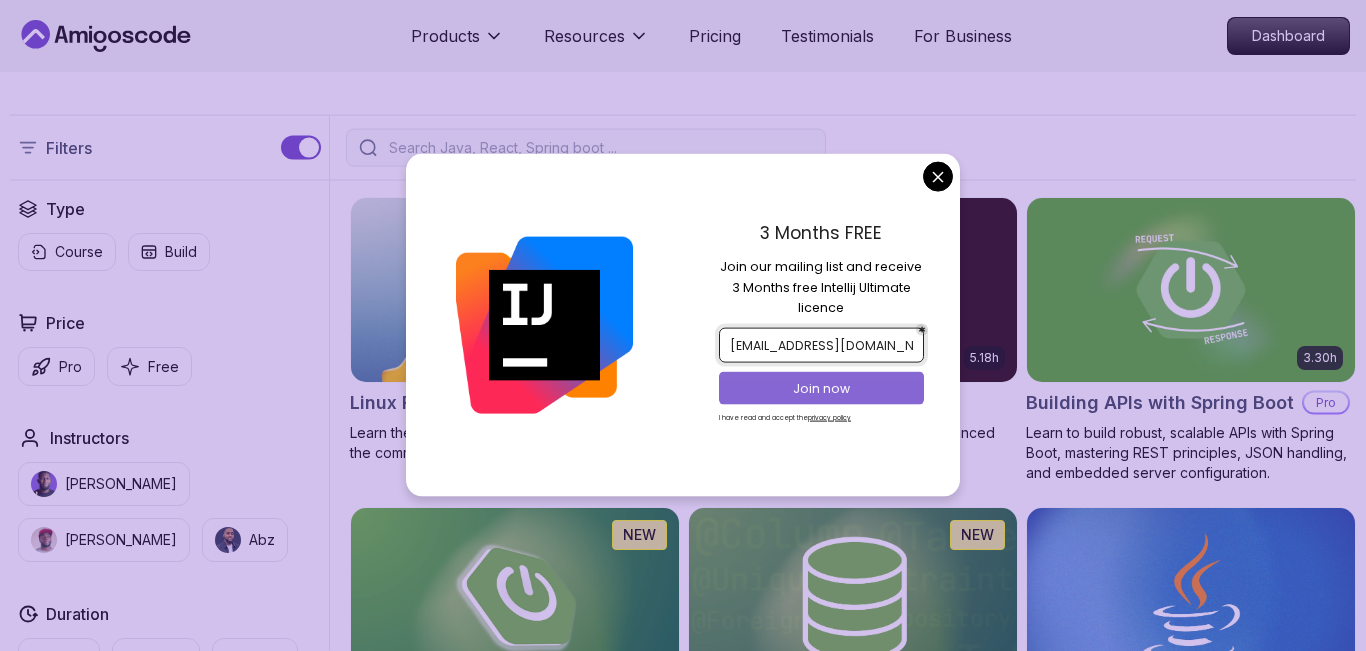 click on "Join now" at bounding box center (822, 389) 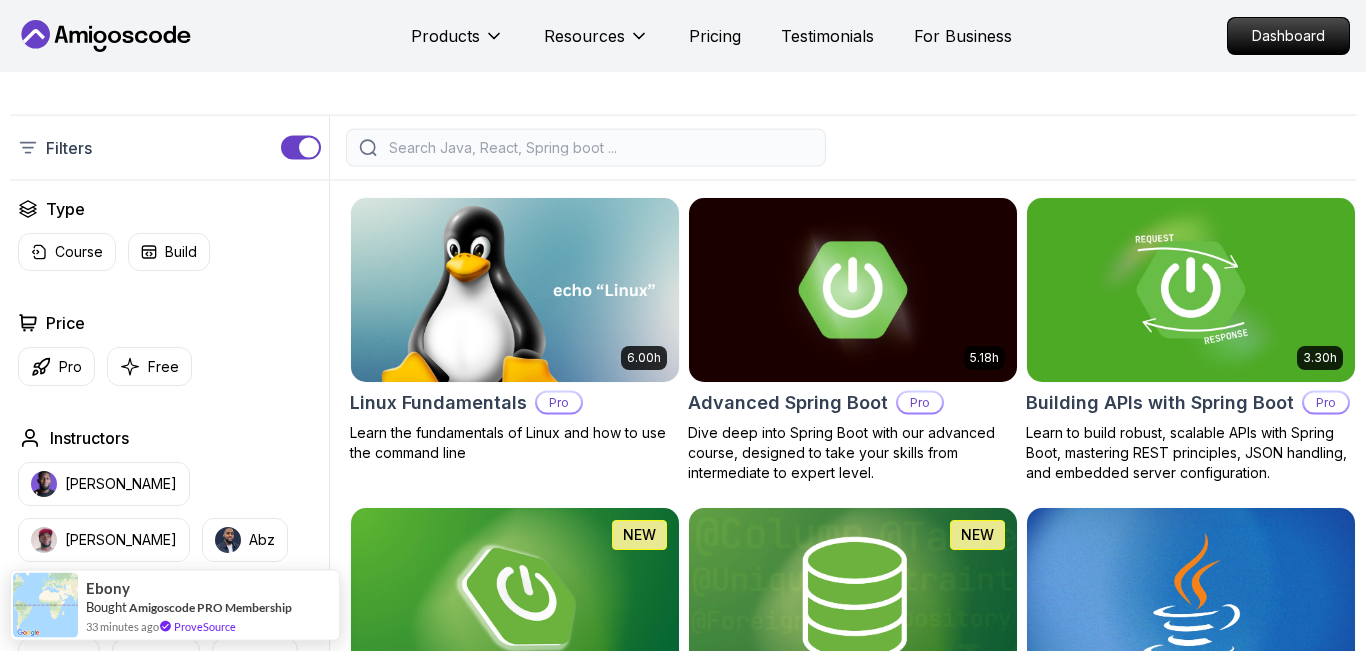 click on "Products Resources Pricing Testimonials For Business Dashboard Products Resources Pricing Testimonials For Business Dashboard All Courses Learn Java, Spring Boot, DevOps & More with Amigoscode Premium Courses Master in-demand skills like Java, Spring Boot, DevOps, React, and more through hands-on, expert-led courses. Advance your software development career with real-world projects and practical learning. Filters Filters Type Course Build Price Pro Free Instructors Nelson Djalo Richard Abz Duration 0-1 Hour 1-3 Hours +3 Hours Track Front End Back End Dev Ops Full Stack Level Junior Mid-level Senior 6.00h Linux Fundamentals Pro Learn the fundamentals of Linux and how to use the command line 5.18h Advanced Spring Boot Pro Dive deep into Spring Boot with our advanced course, designed to take your skills from intermediate to expert level. 3.30h Building APIs with Spring Boot Pro Learn to build robust, scalable APIs with Spring Boot, mastering REST principles, JSON handling, and embedded server configuration. NEW" at bounding box center [683, 4463] 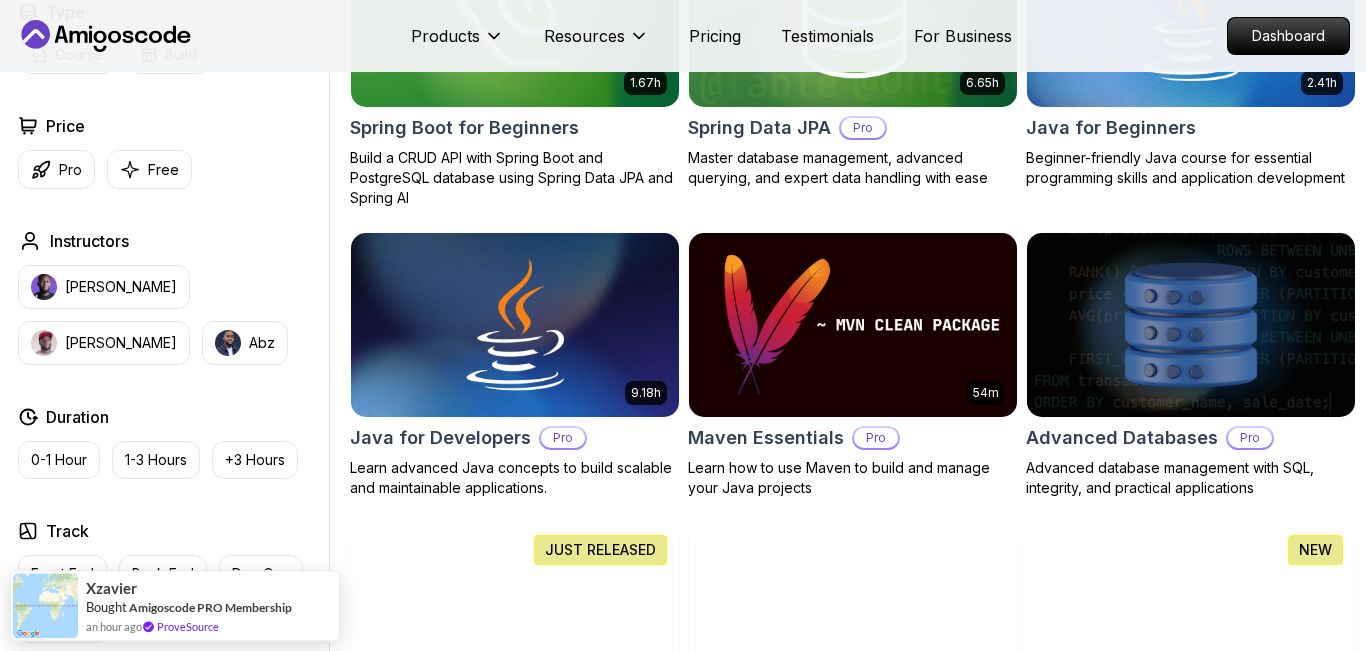 scroll, scrollTop: 1030, scrollLeft: 0, axis: vertical 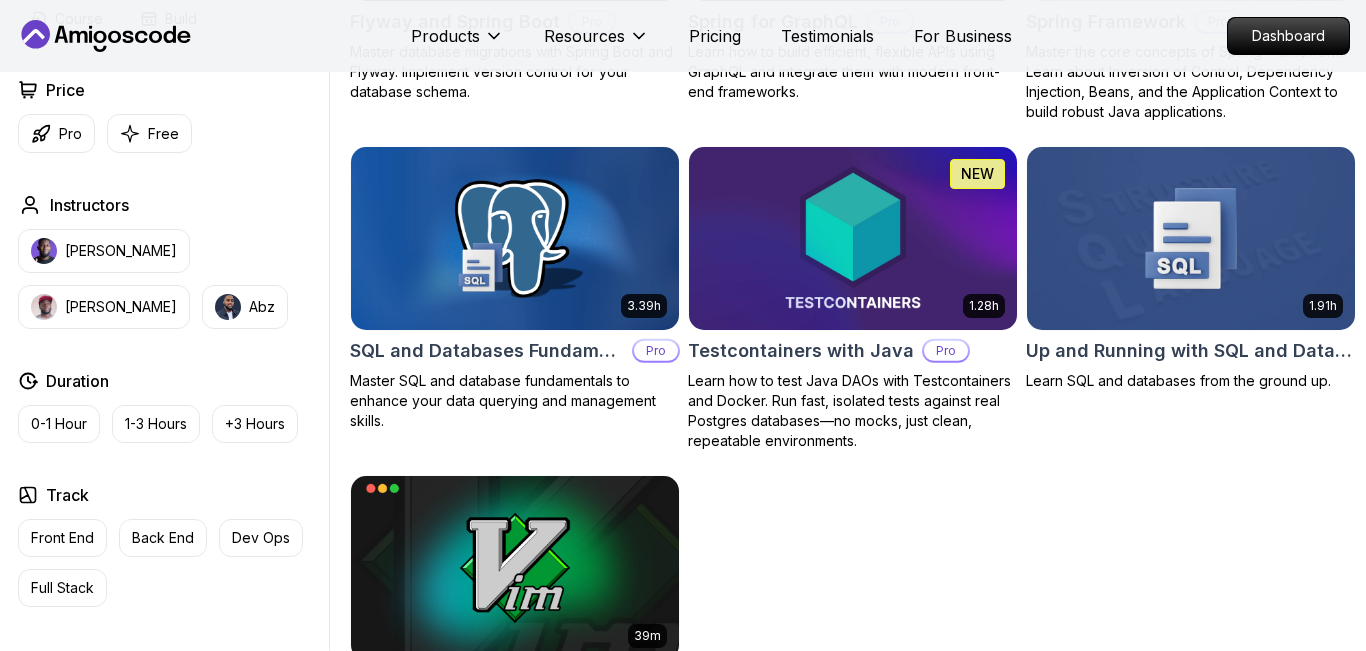 click at bounding box center (853, 238) 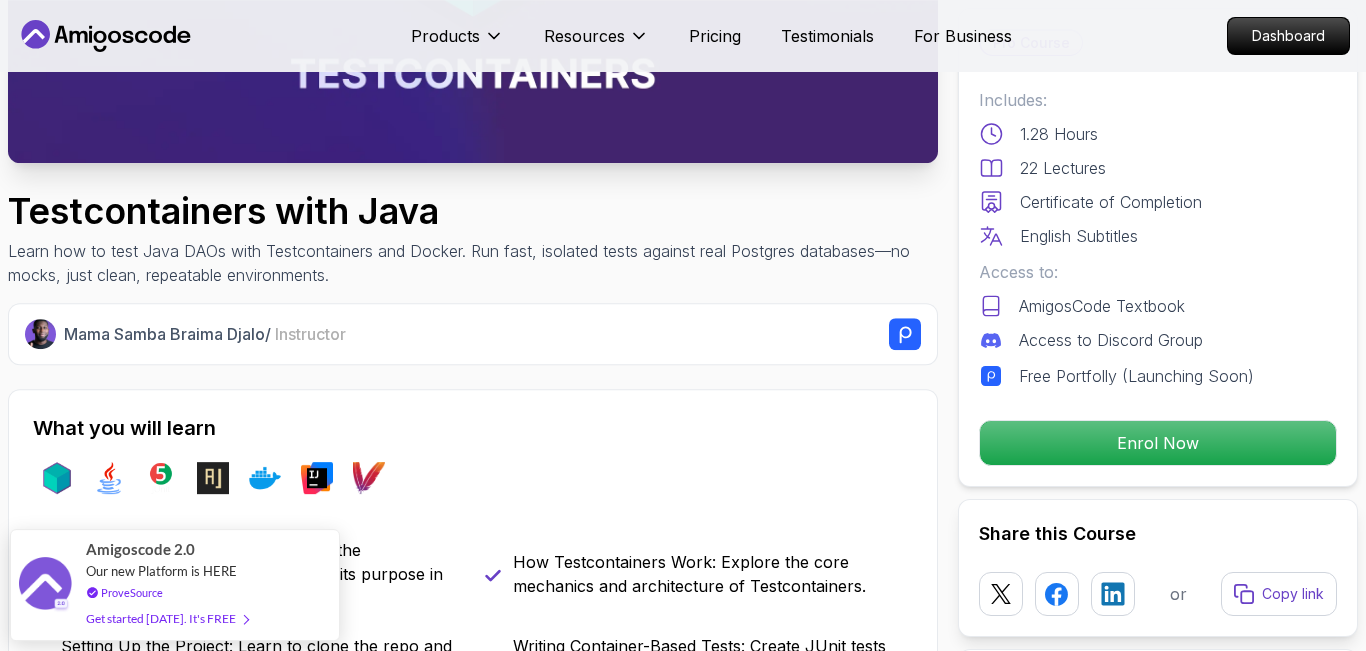scroll, scrollTop: 494, scrollLeft: 0, axis: vertical 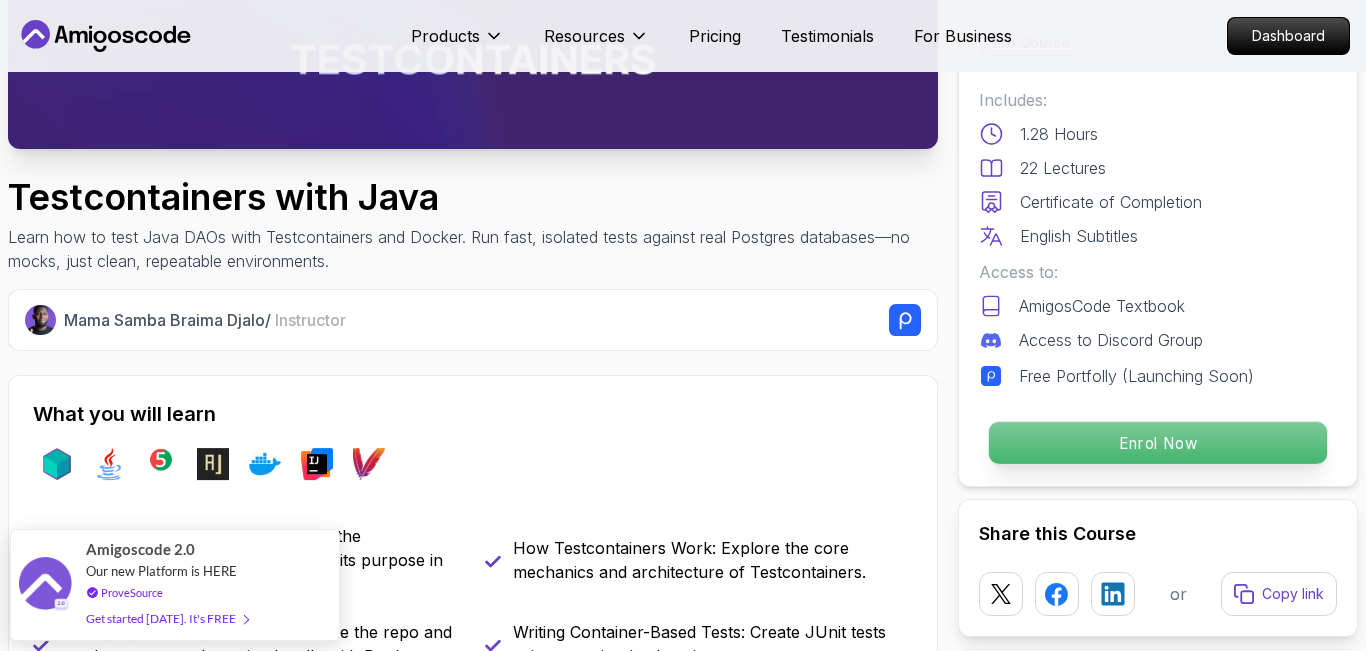 click on "Enrol Now" at bounding box center (1158, 443) 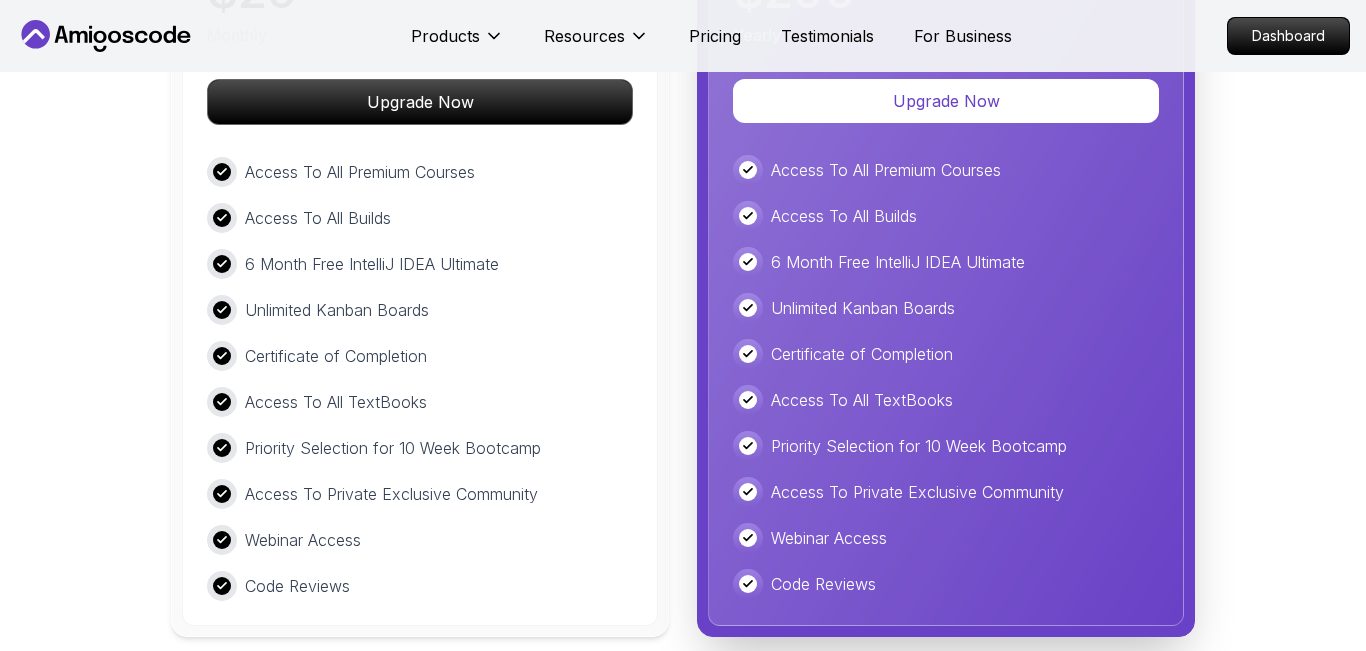 scroll, scrollTop: 4106, scrollLeft: 0, axis: vertical 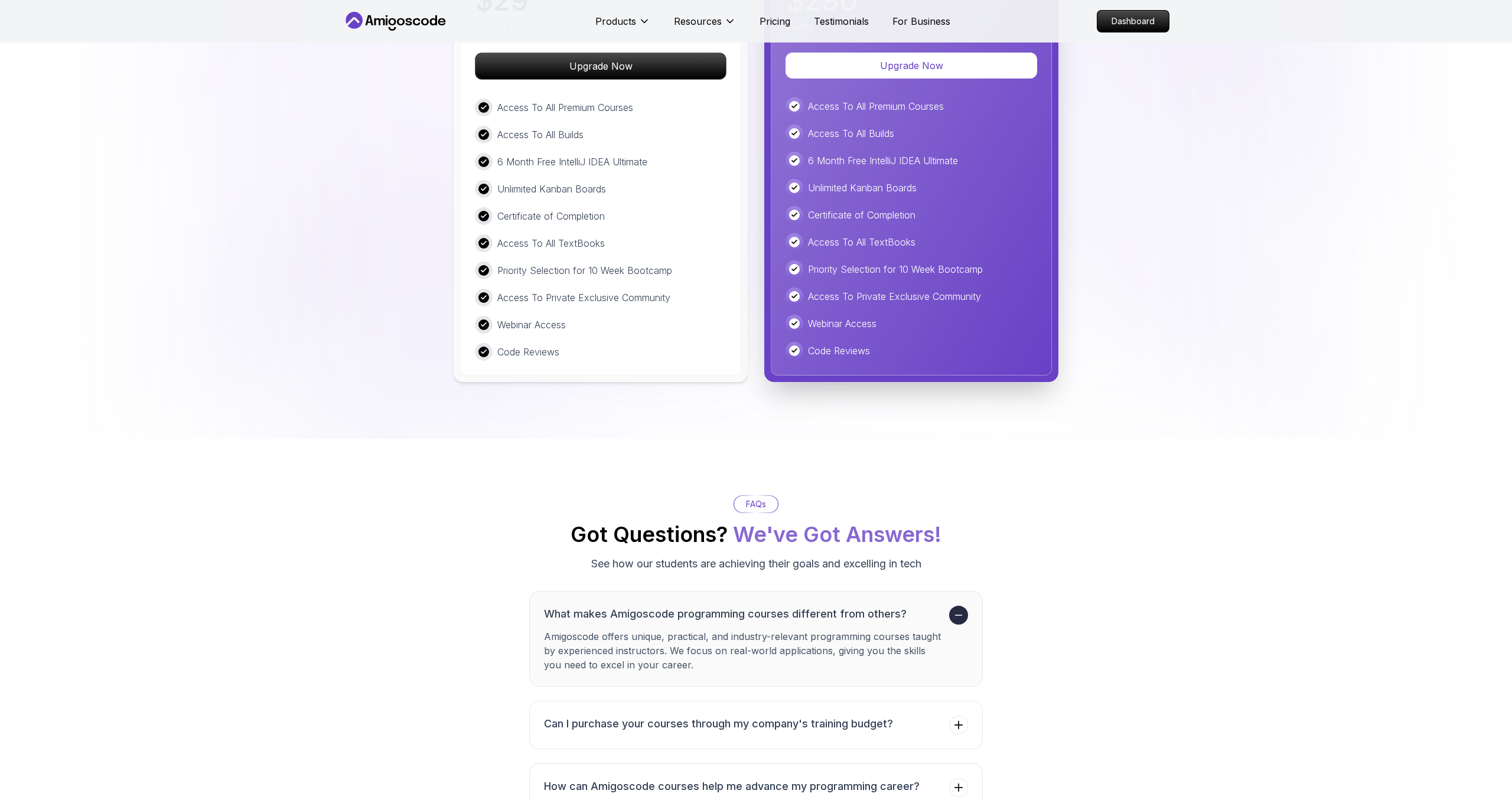 click on "FAQs Got Questions?   We've Got Answers! See how our students are achieving their goals and excelling in tech What makes Amigoscode programming courses different from others? Amigoscode offers unique, practical, and industry-relevant programming courses taught by experienced instructors. We focus on real-world applications, giving you the skills you need to excel in your career. Can I purchase your courses through my company's training budget? How can Amigoscode courses help me advance my programming career? Do you offer any certifications upon course completion? Can I access the course material at my own pace? Do I need prior programming experience to enroll in your courses? What kind of support do I get during the course? What is your refund policy?" at bounding box center (756, 810) 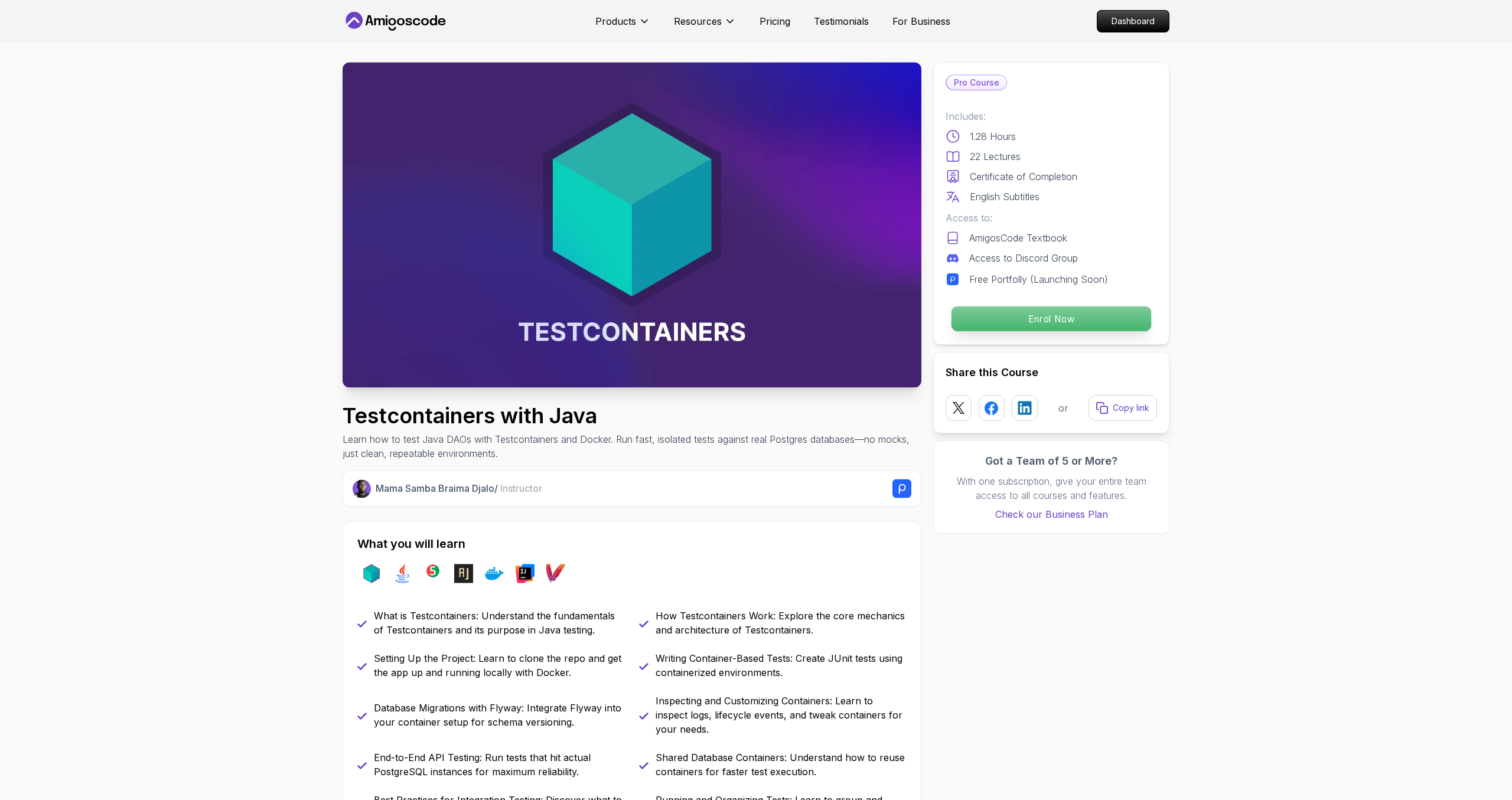 scroll, scrollTop: 0, scrollLeft: 0, axis: both 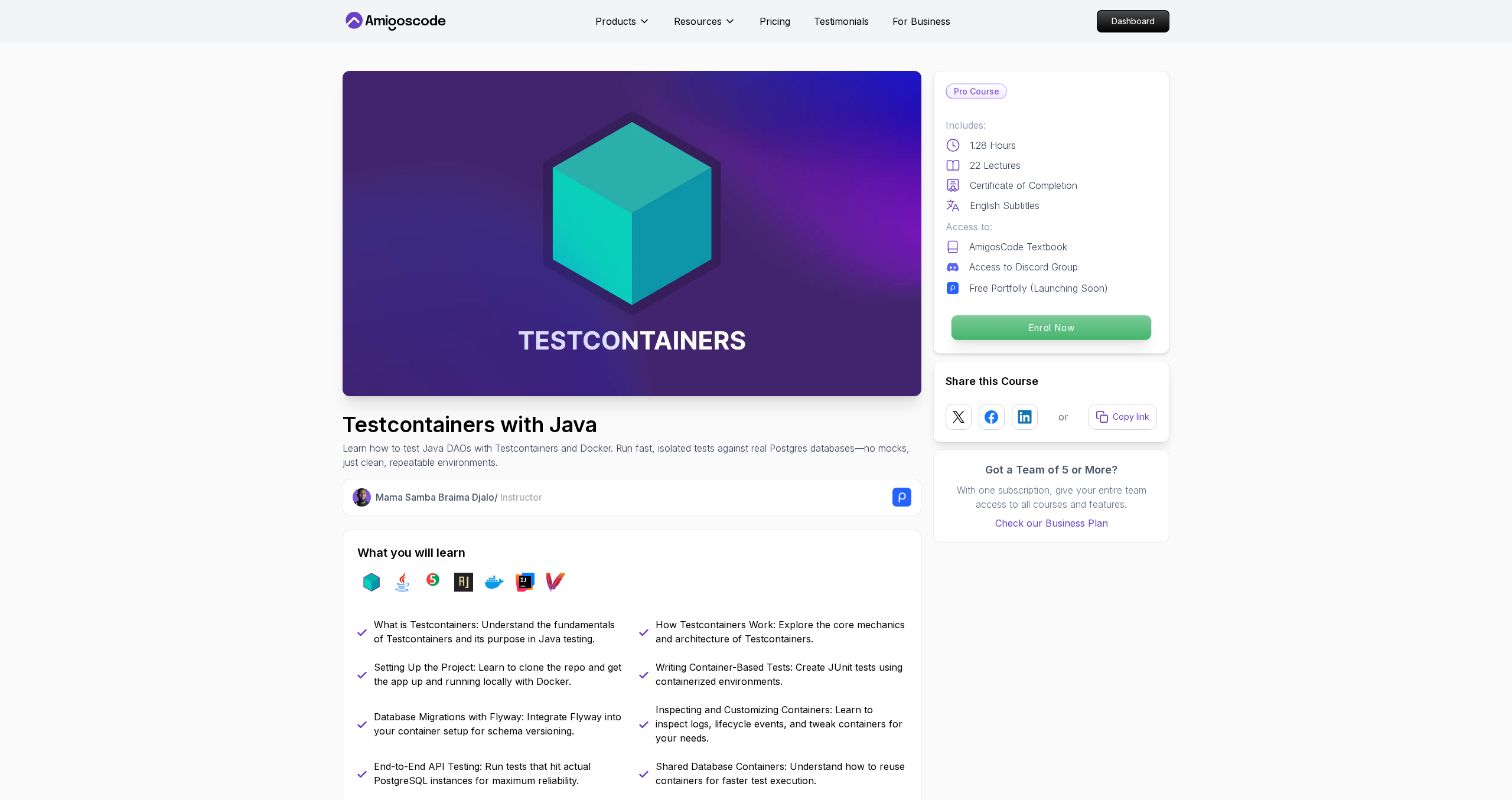 click on "Enrol Now" at bounding box center [1051, 328] 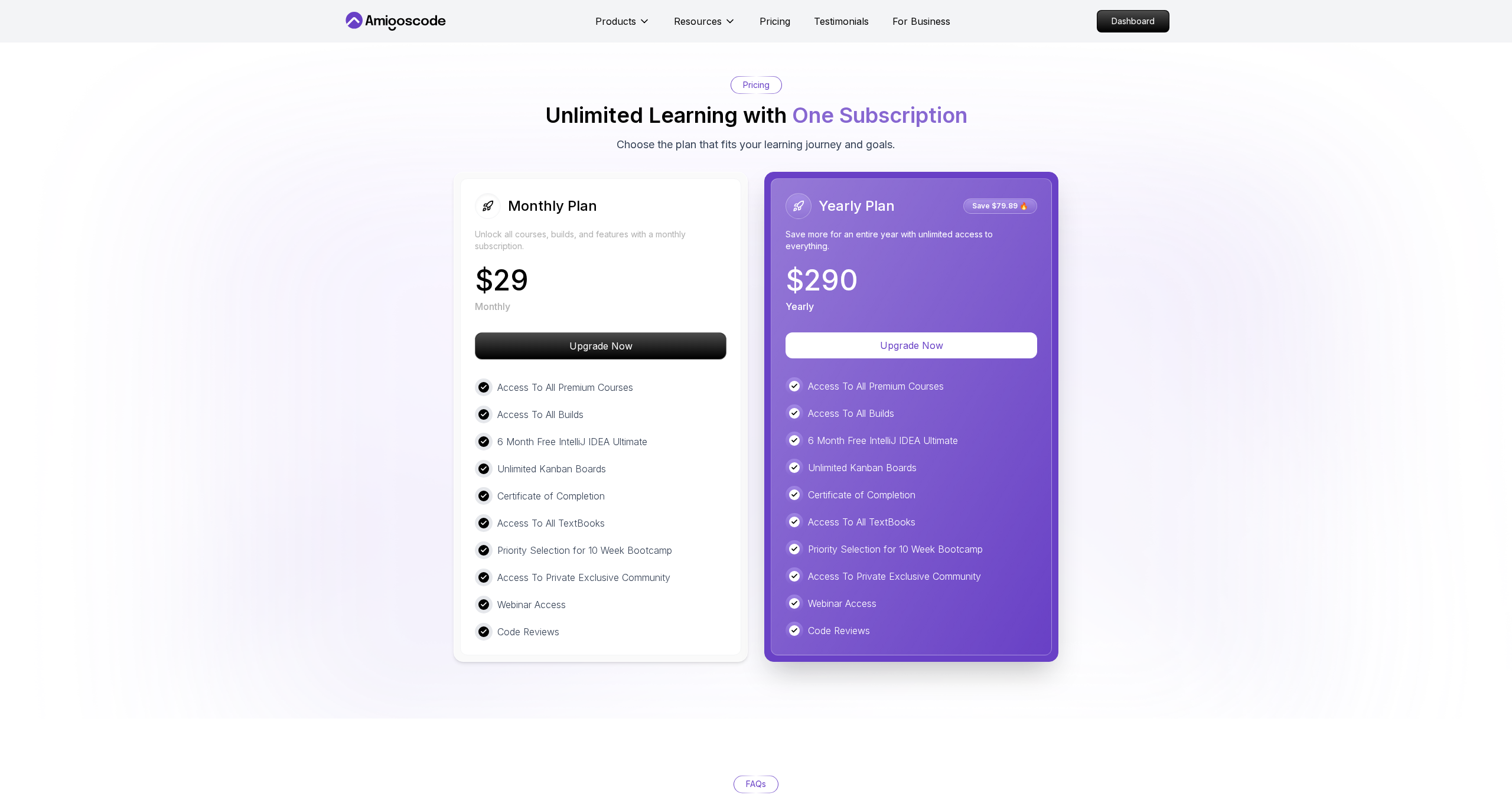 scroll, scrollTop: 2100, scrollLeft: 0, axis: vertical 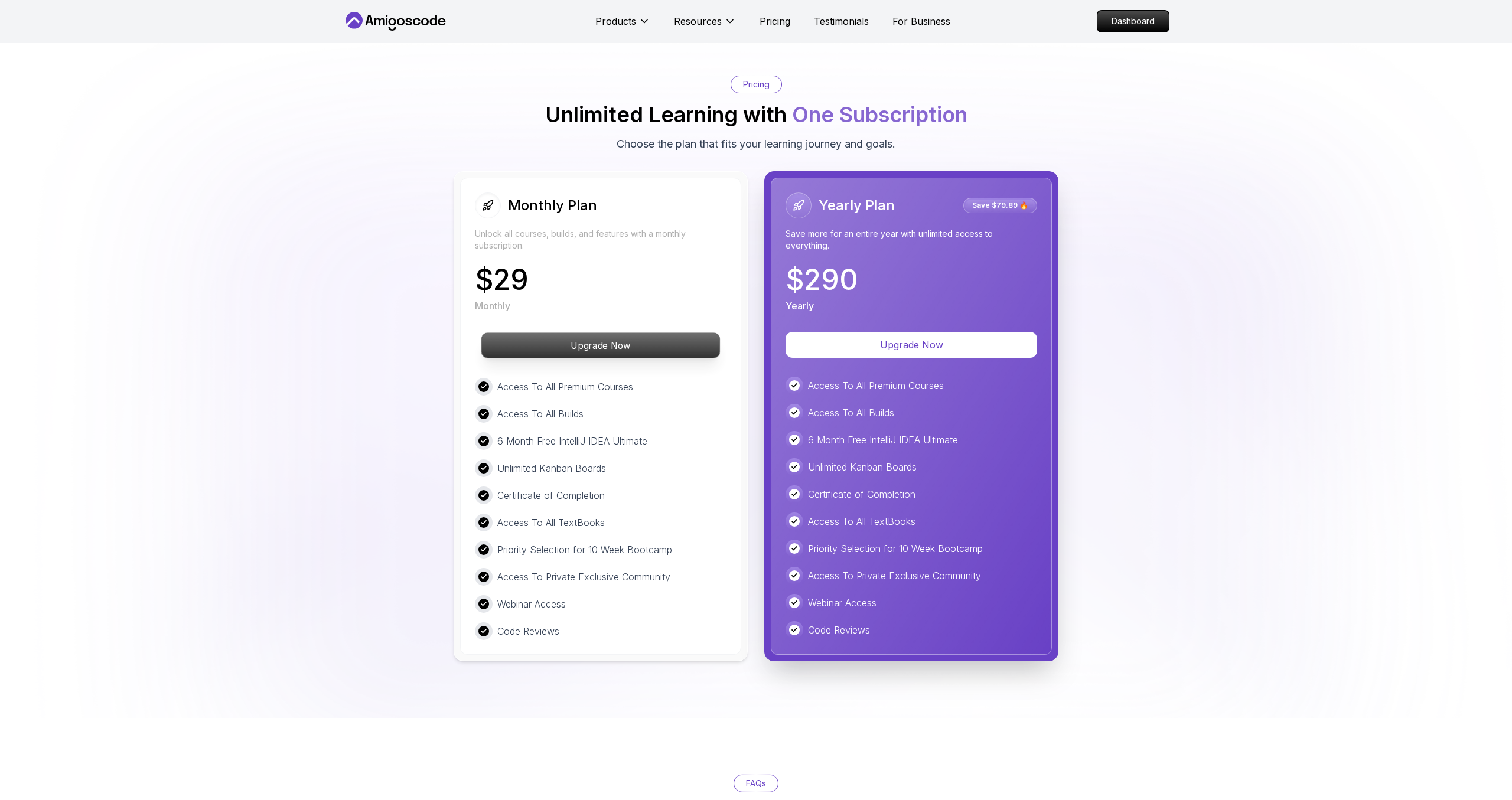 click on "Upgrade Now" at bounding box center (601, 345) 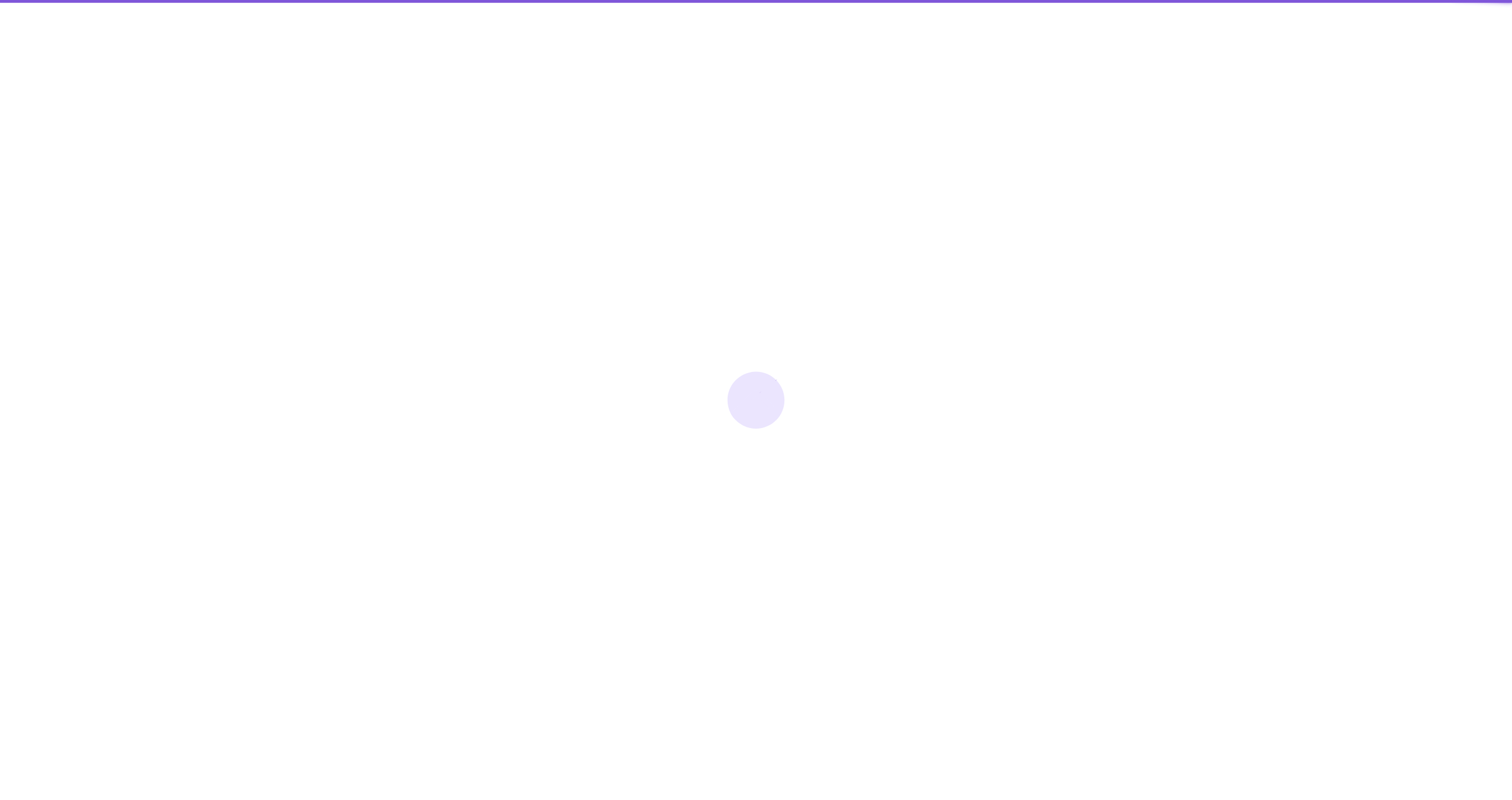 scroll, scrollTop: 0, scrollLeft: 0, axis: both 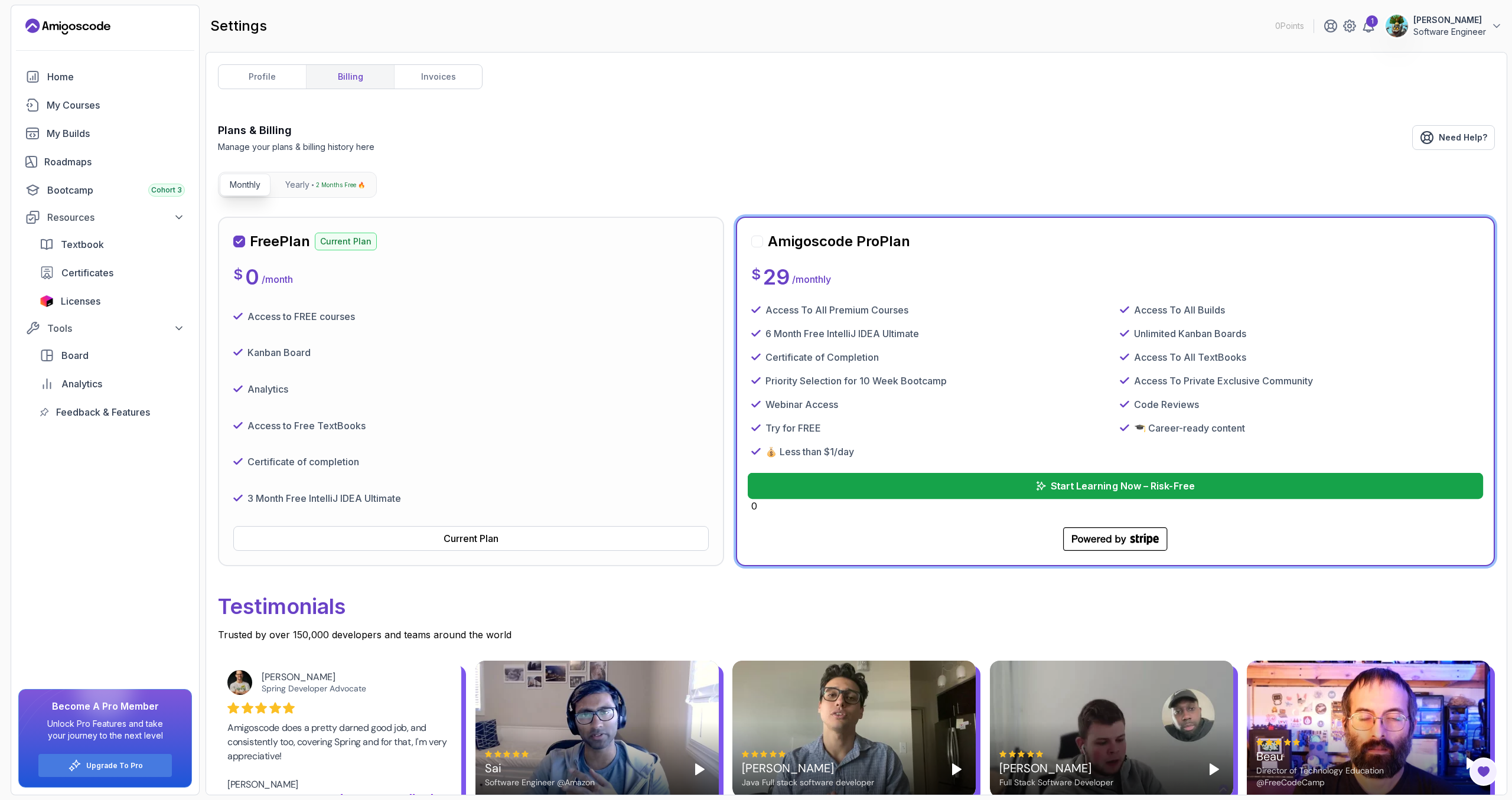 click on "Start Learning Now – Risk-Free" at bounding box center (1116, 486) 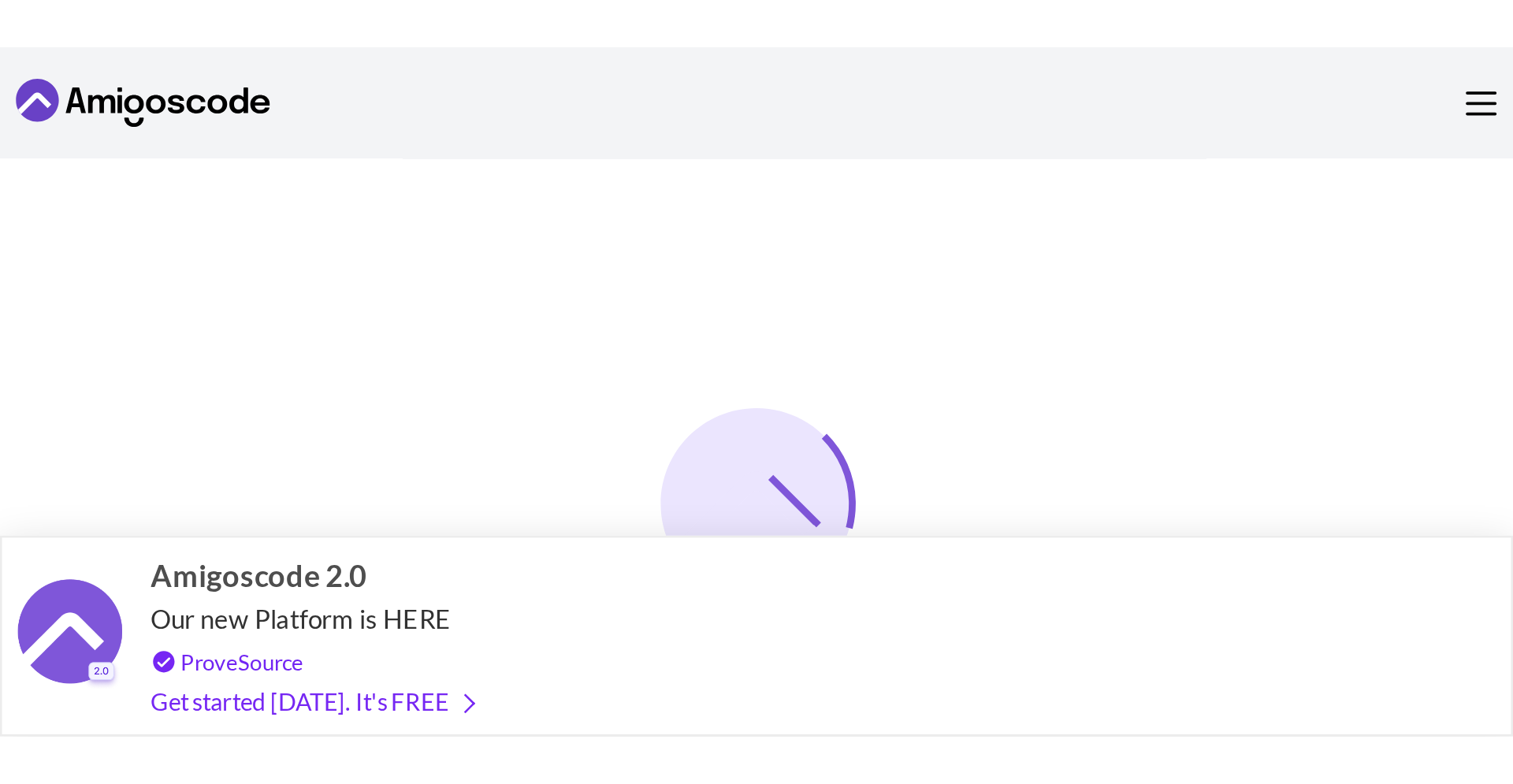 scroll, scrollTop: 0, scrollLeft: 0, axis: both 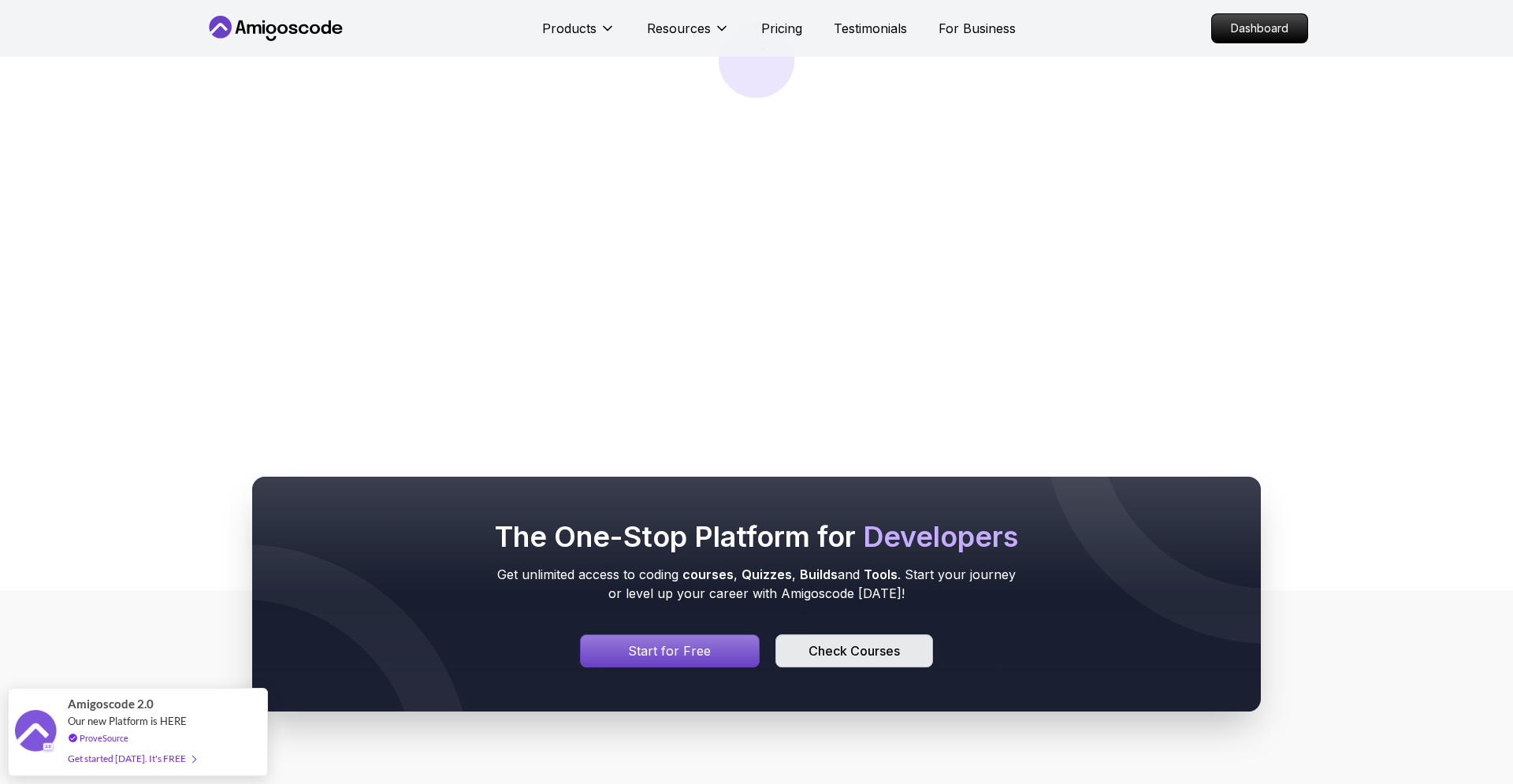 click on "Check Courses" at bounding box center [854, 651] 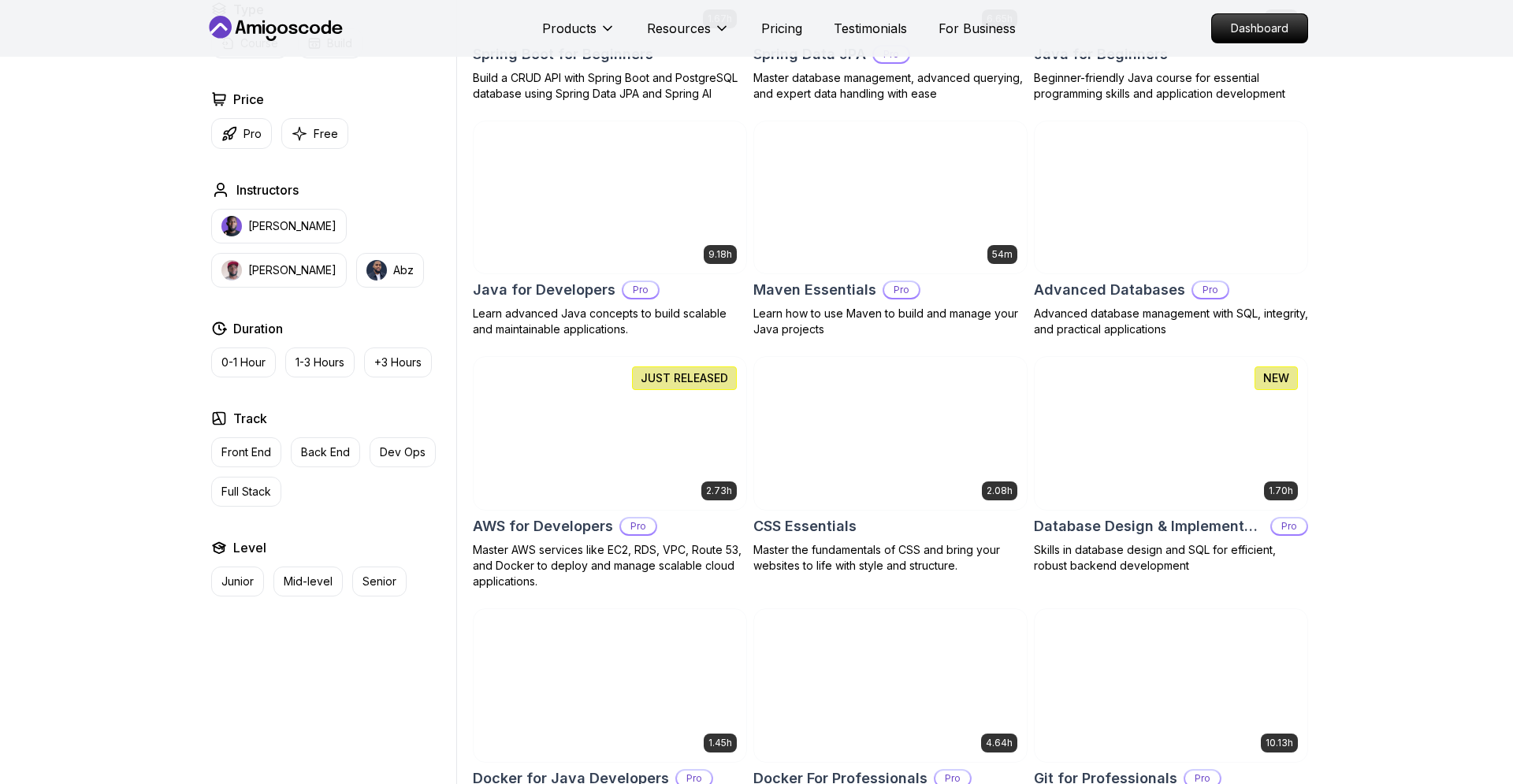 scroll, scrollTop: 870, scrollLeft: 0, axis: vertical 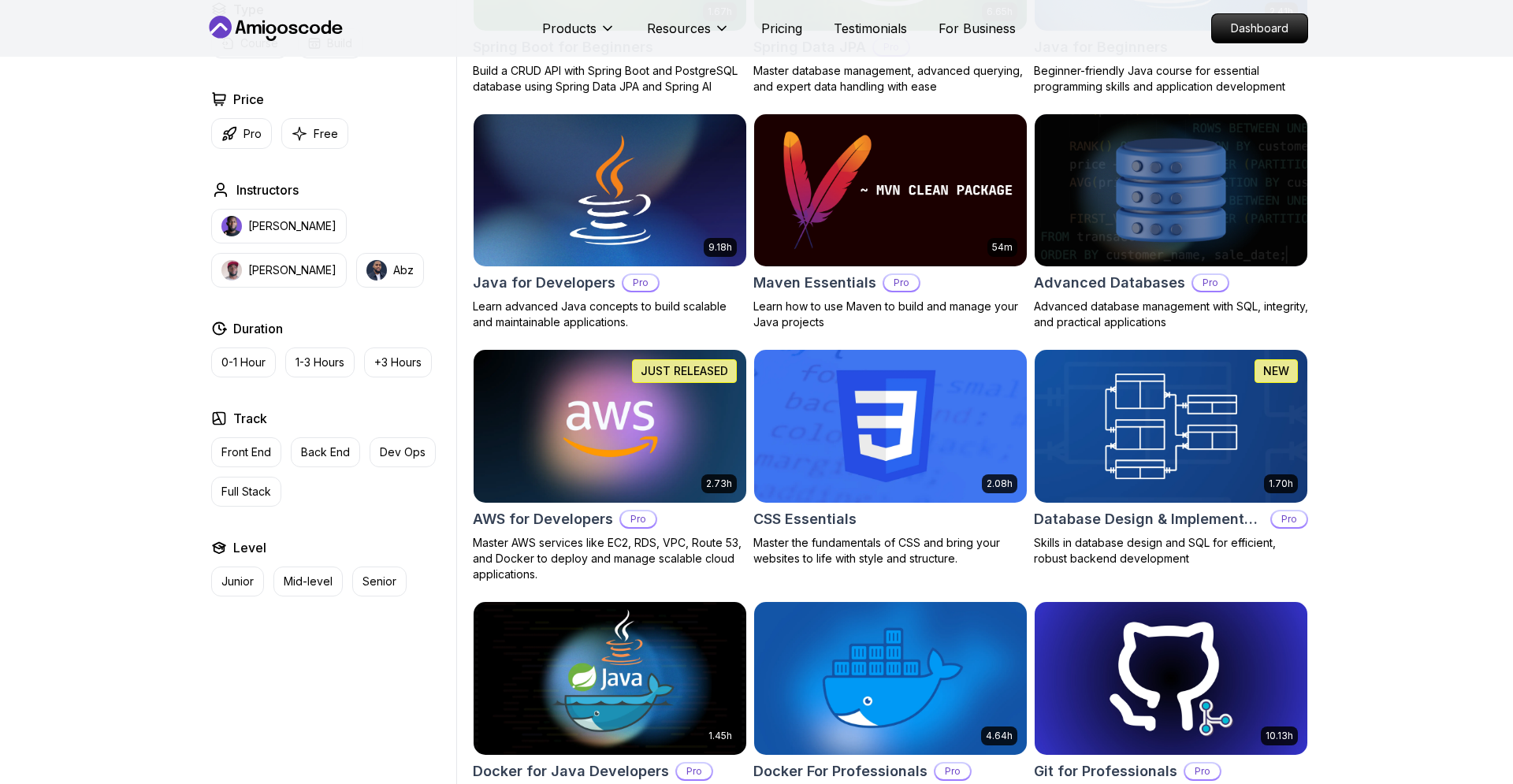 click at bounding box center [1170, 425] 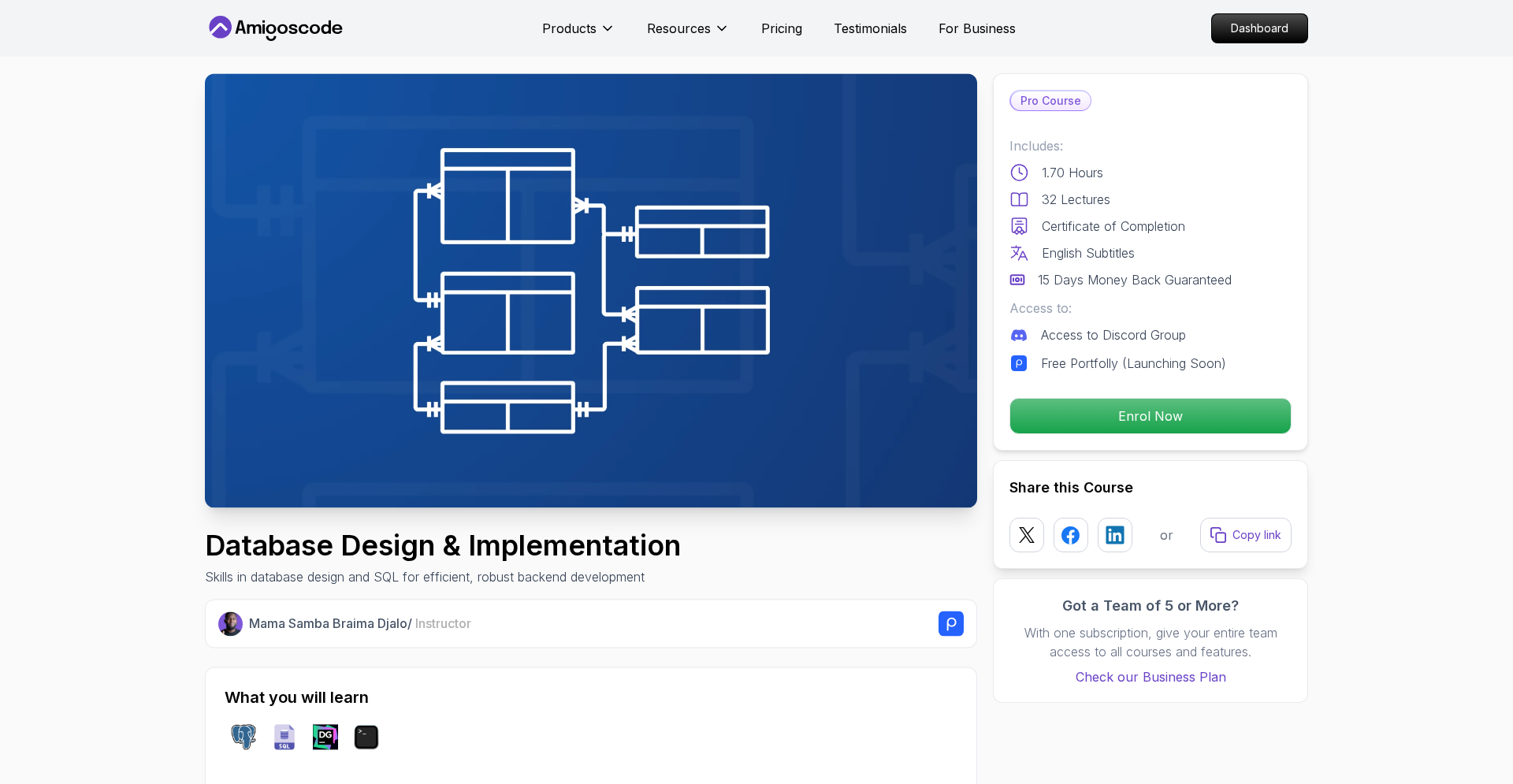 scroll, scrollTop: 0, scrollLeft: 0, axis: both 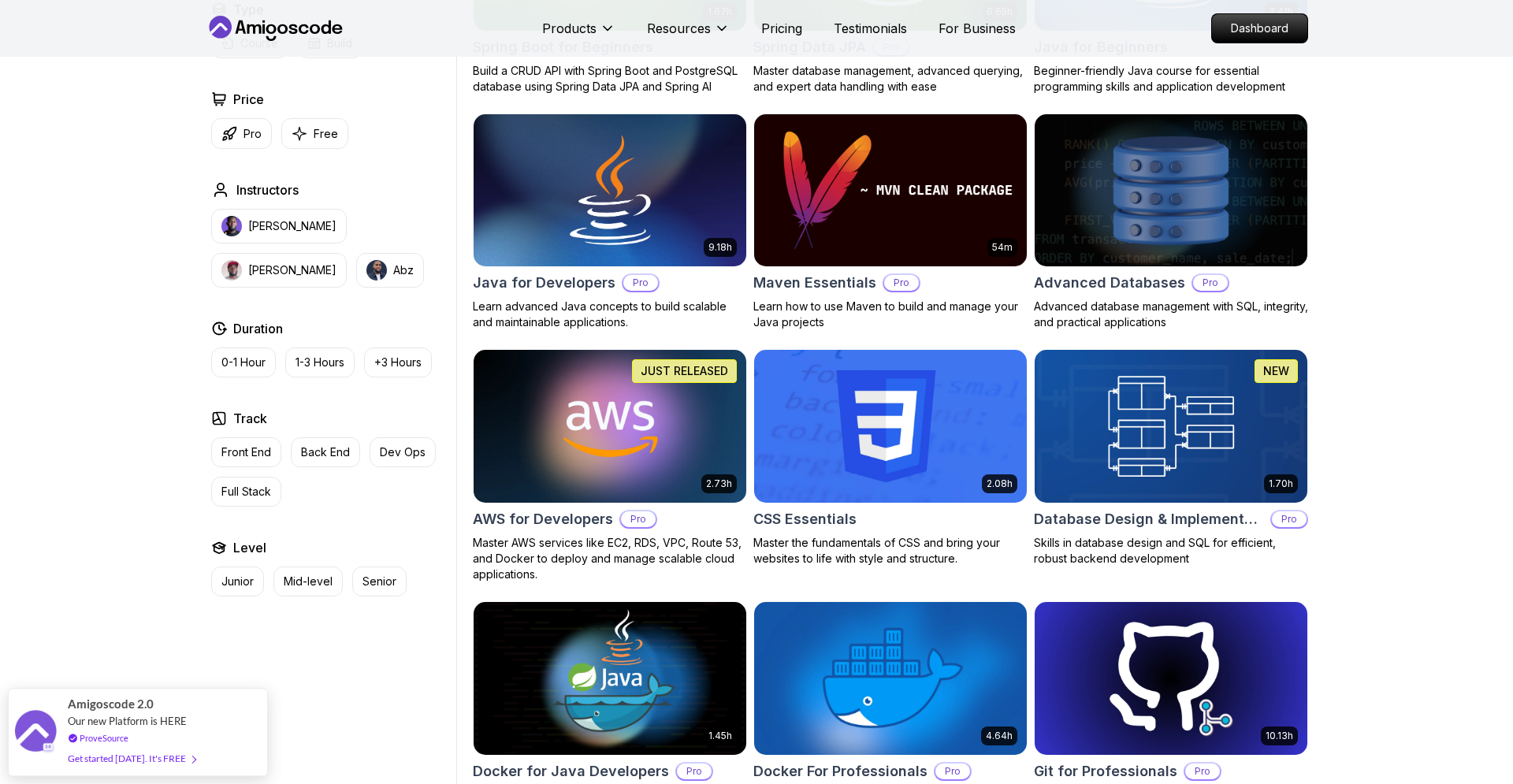 click at bounding box center (1170, 190) 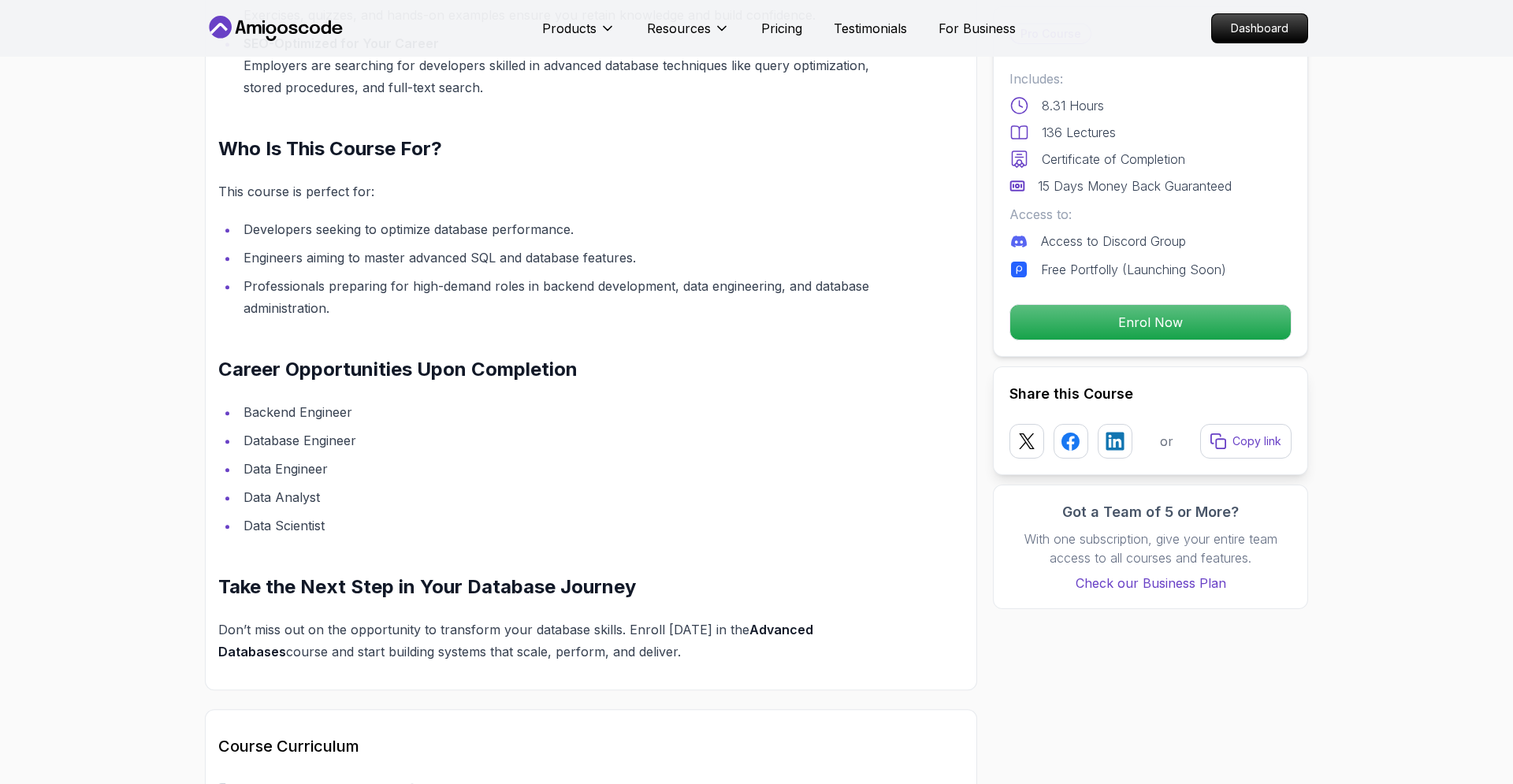 scroll, scrollTop: 1536, scrollLeft: 0, axis: vertical 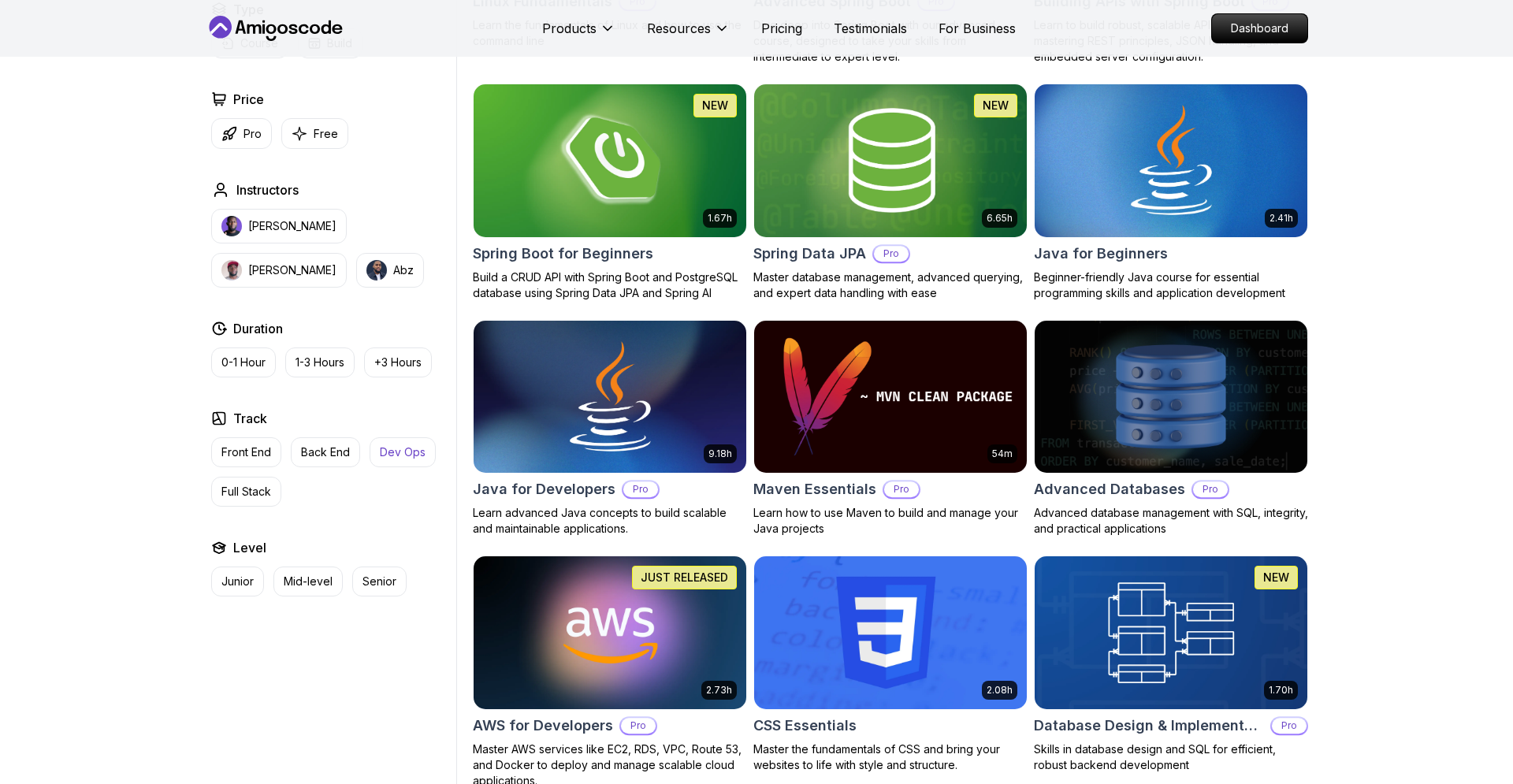 click on "Dev Ops" at bounding box center (403, 452) 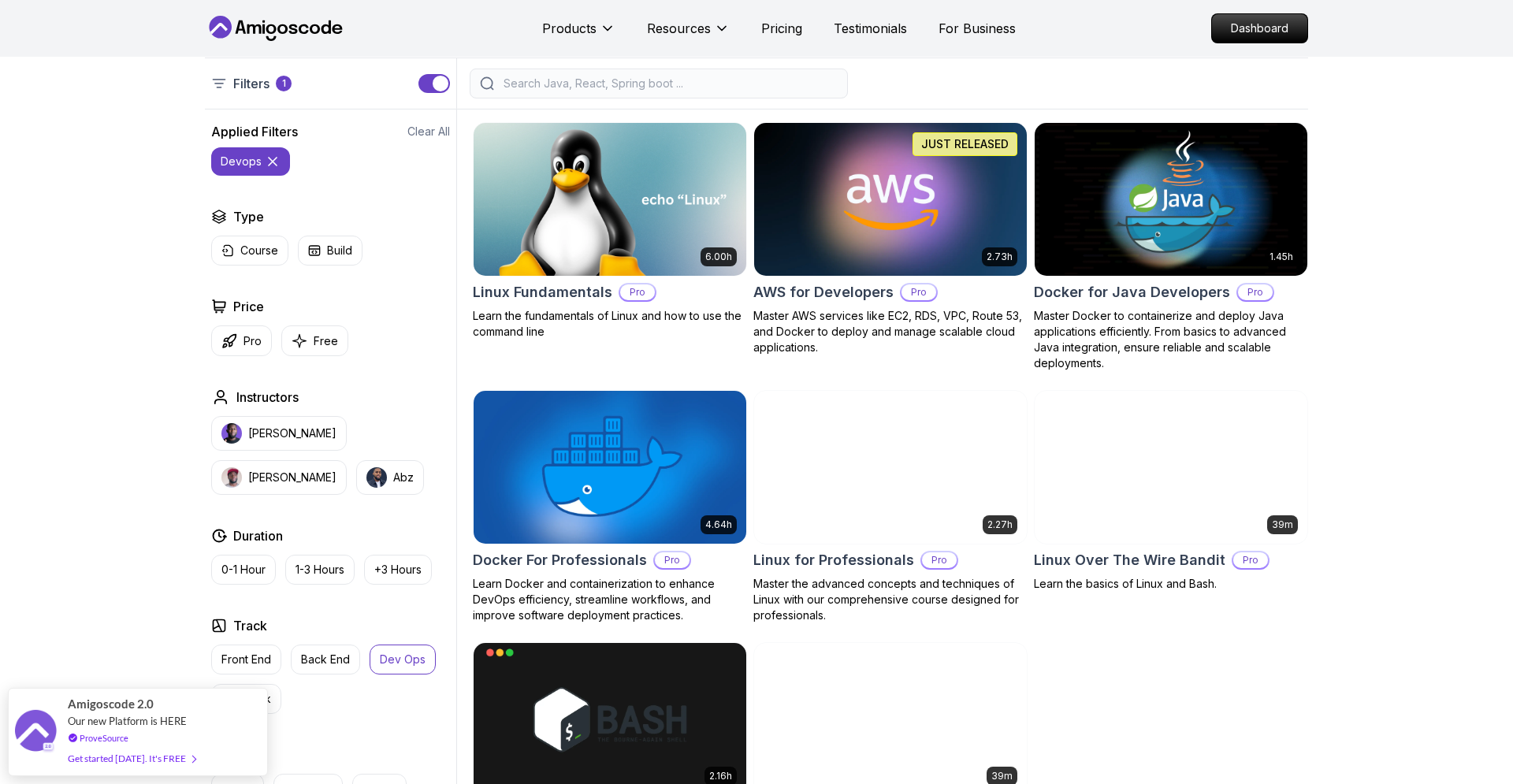 scroll, scrollTop: 372, scrollLeft: 0, axis: vertical 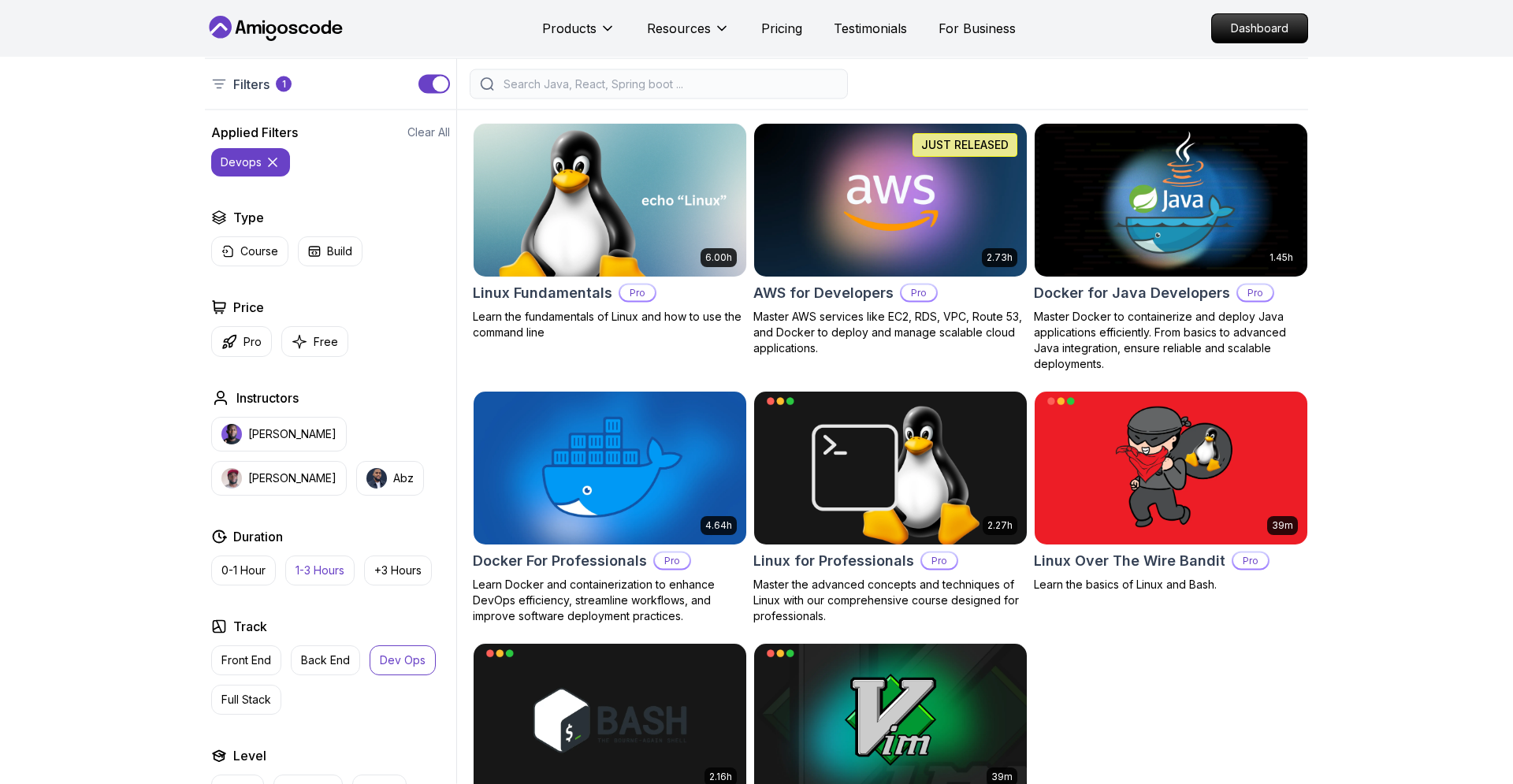 click on "1-3 Hours" at bounding box center [320, 570] 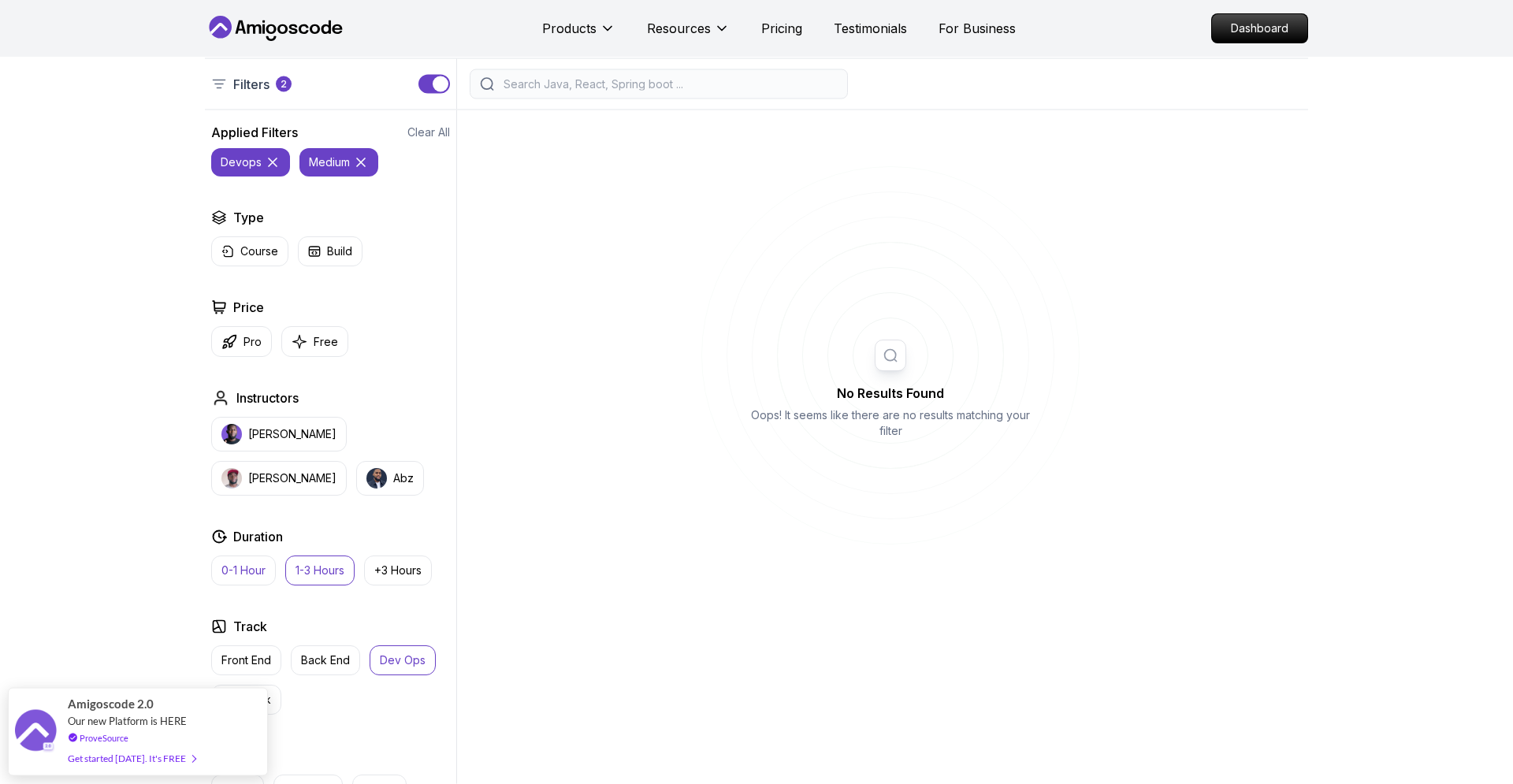 click on "0-1 Hour" at bounding box center [243, 570] 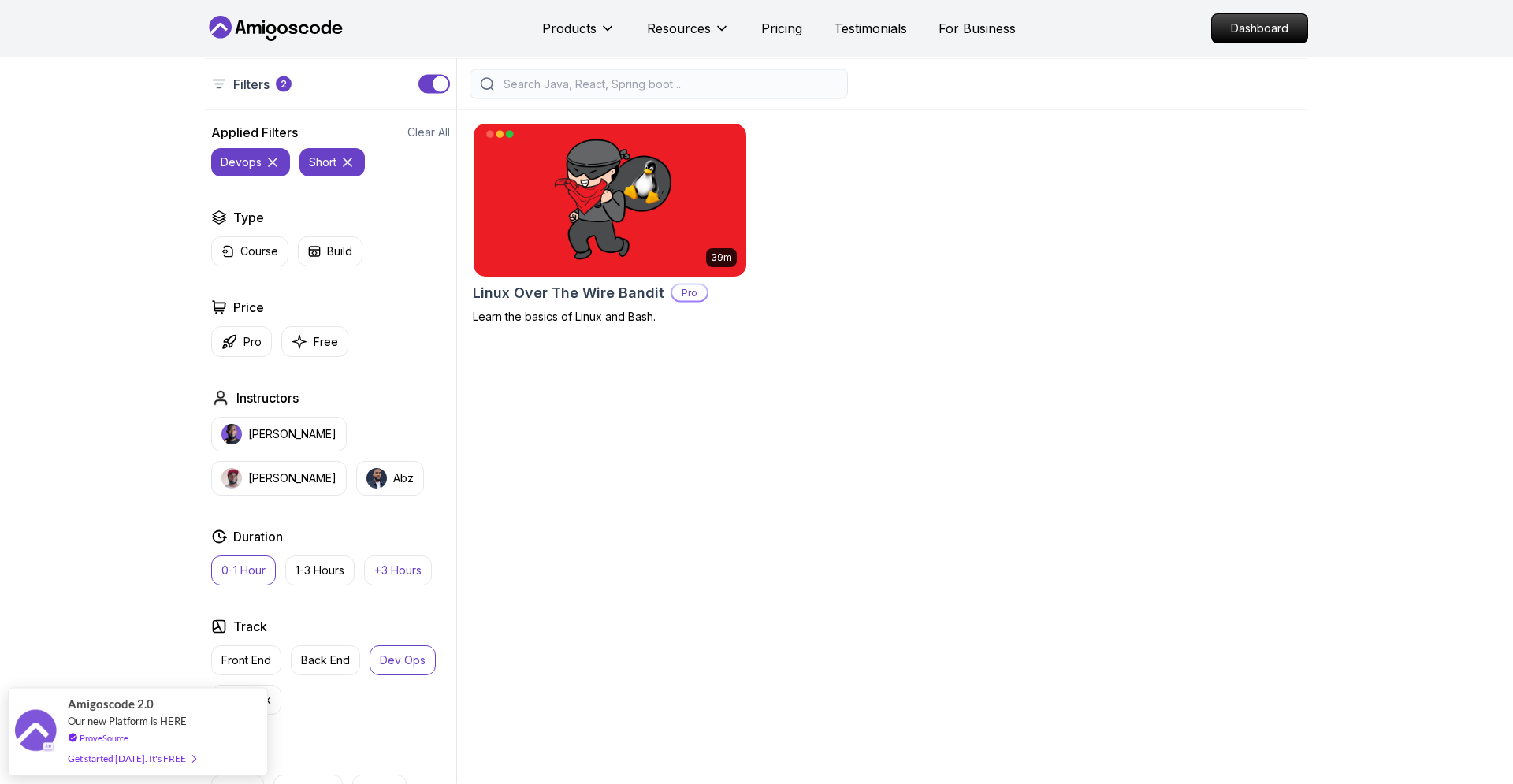click on "+3 Hours" at bounding box center (398, 570) 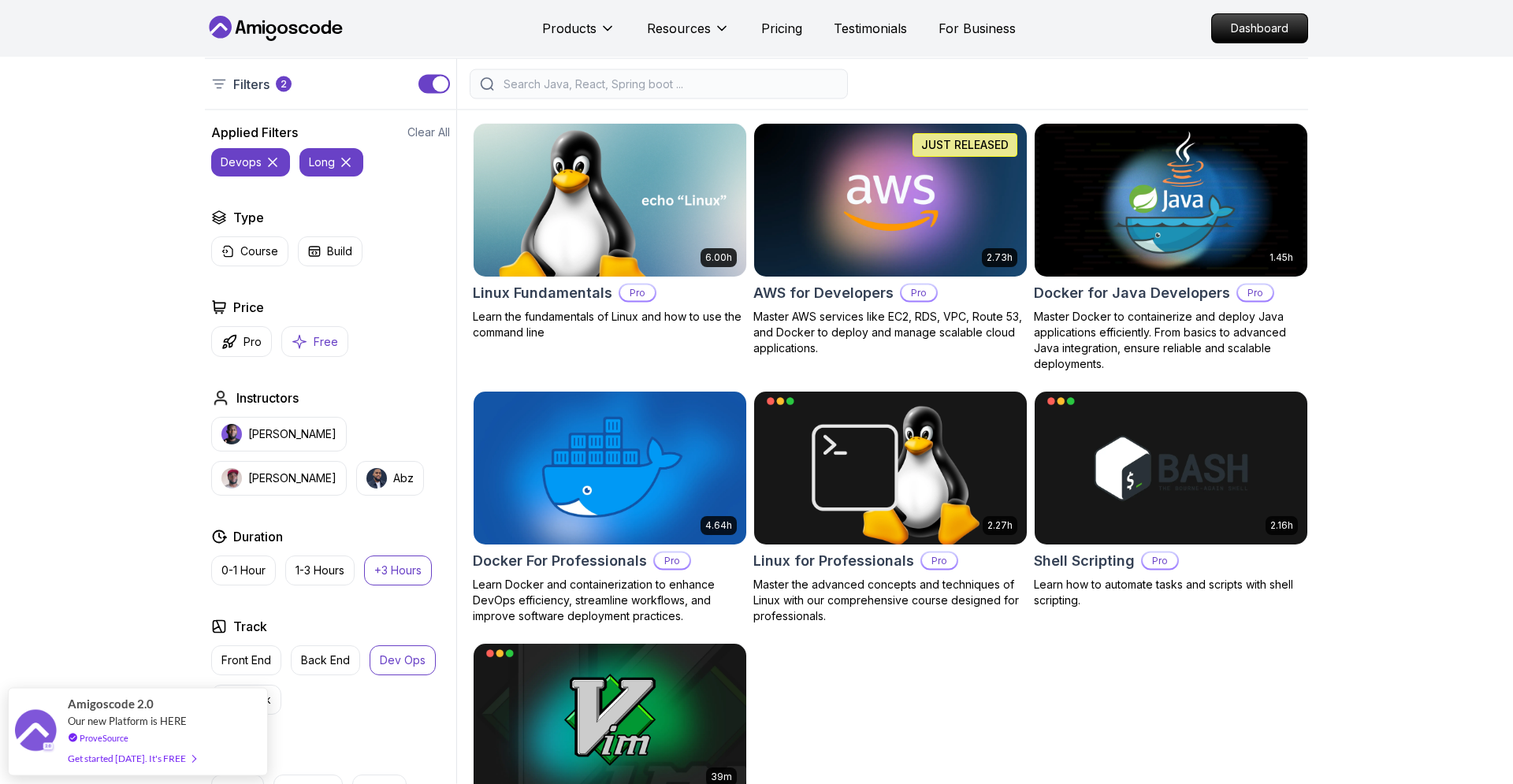 click 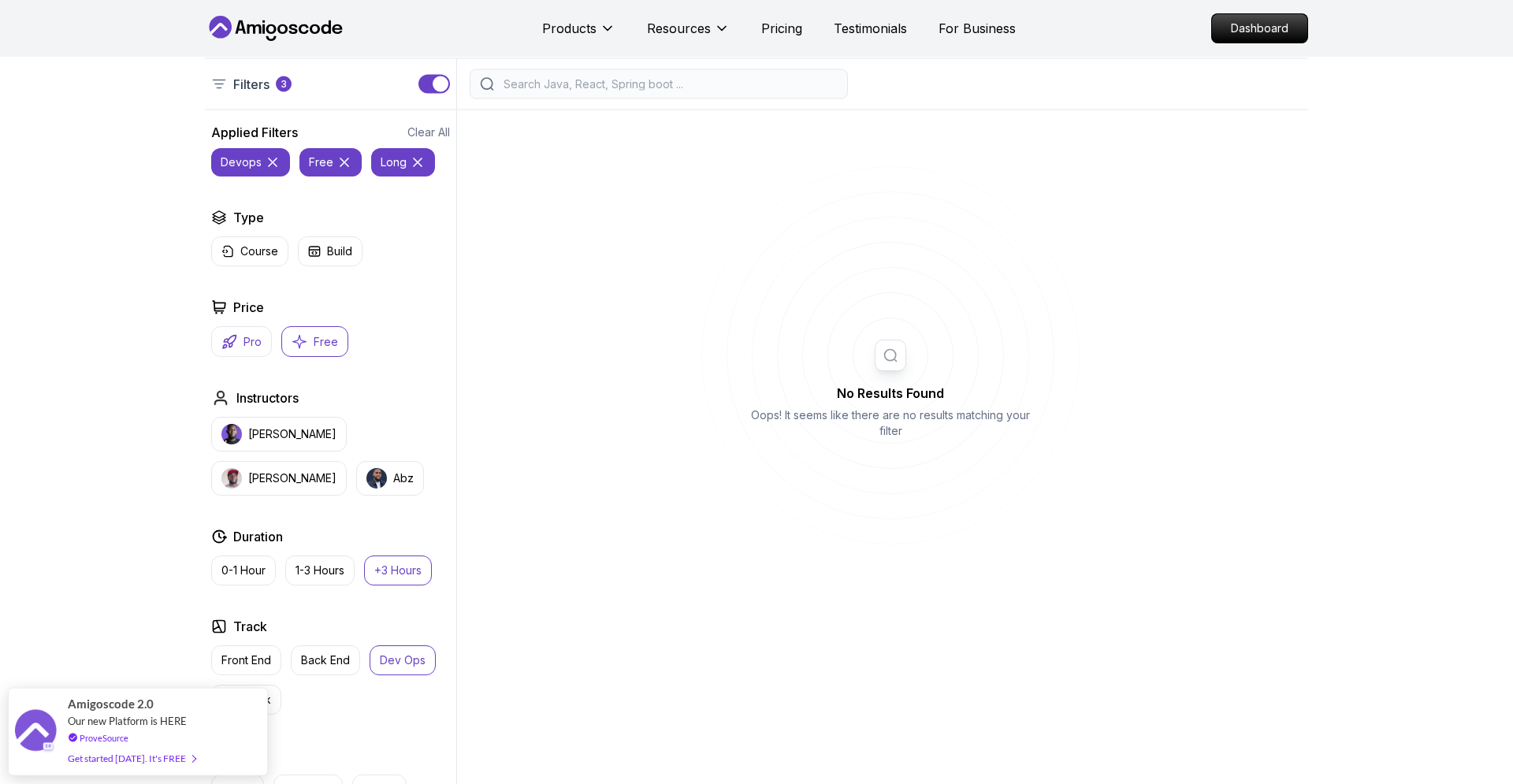 click on "Pro" at bounding box center [241, 341] 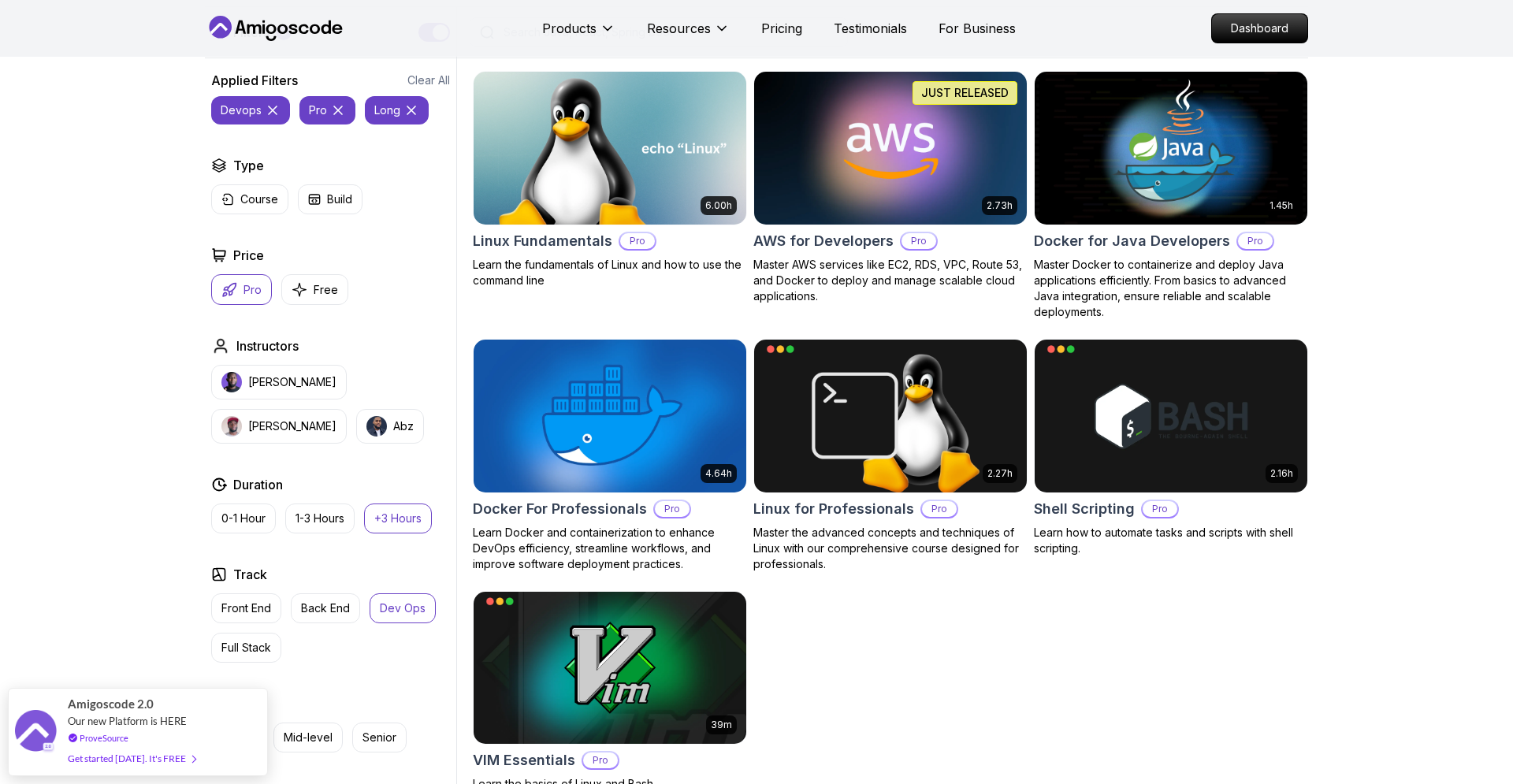 scroll, scrollTop: 453, scrollLeft: 0, axis: vertical 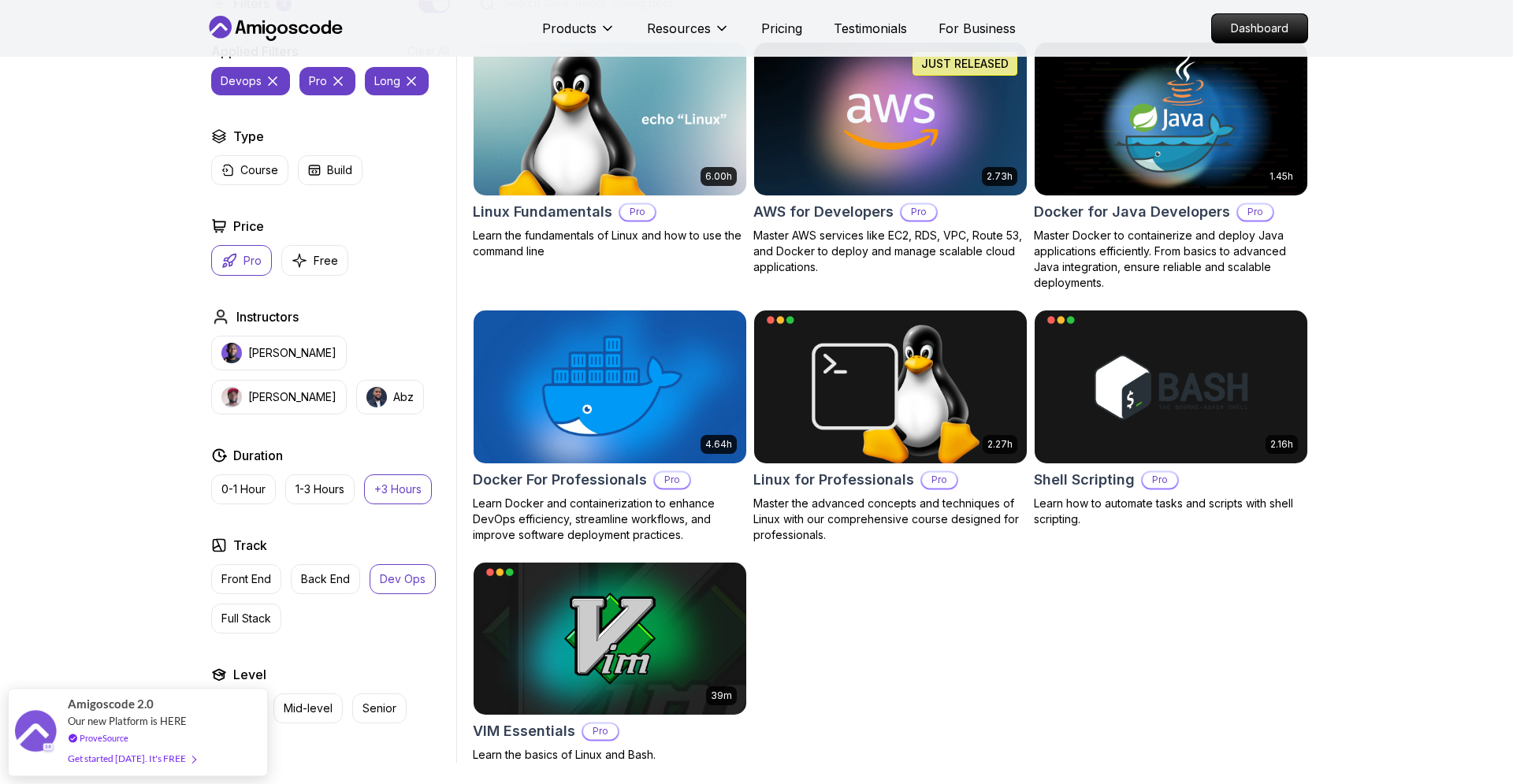 click on "+3 Hours" at bounding box center (398, 489) 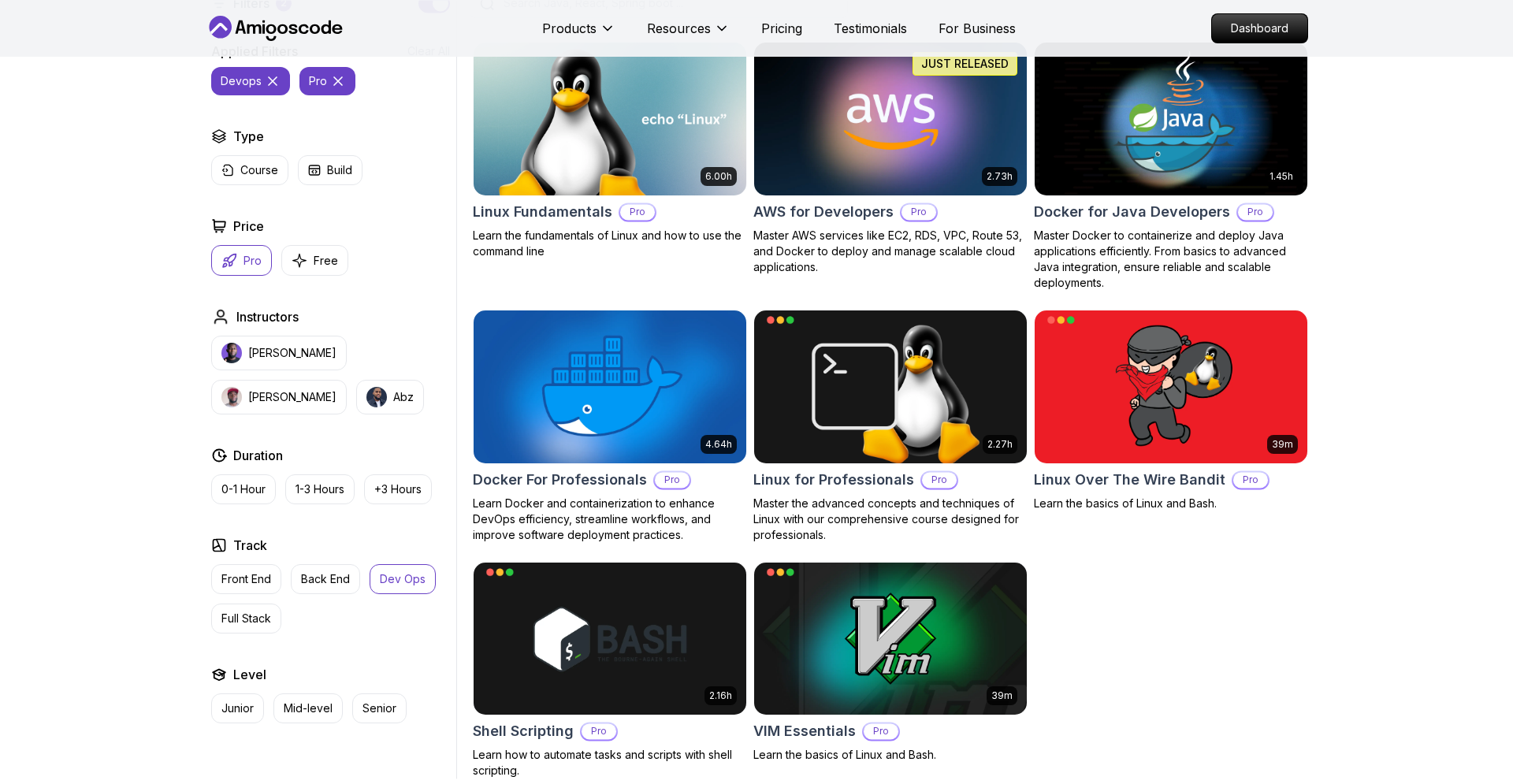 click on "Dev Ops" at bounding box center [403, 579] 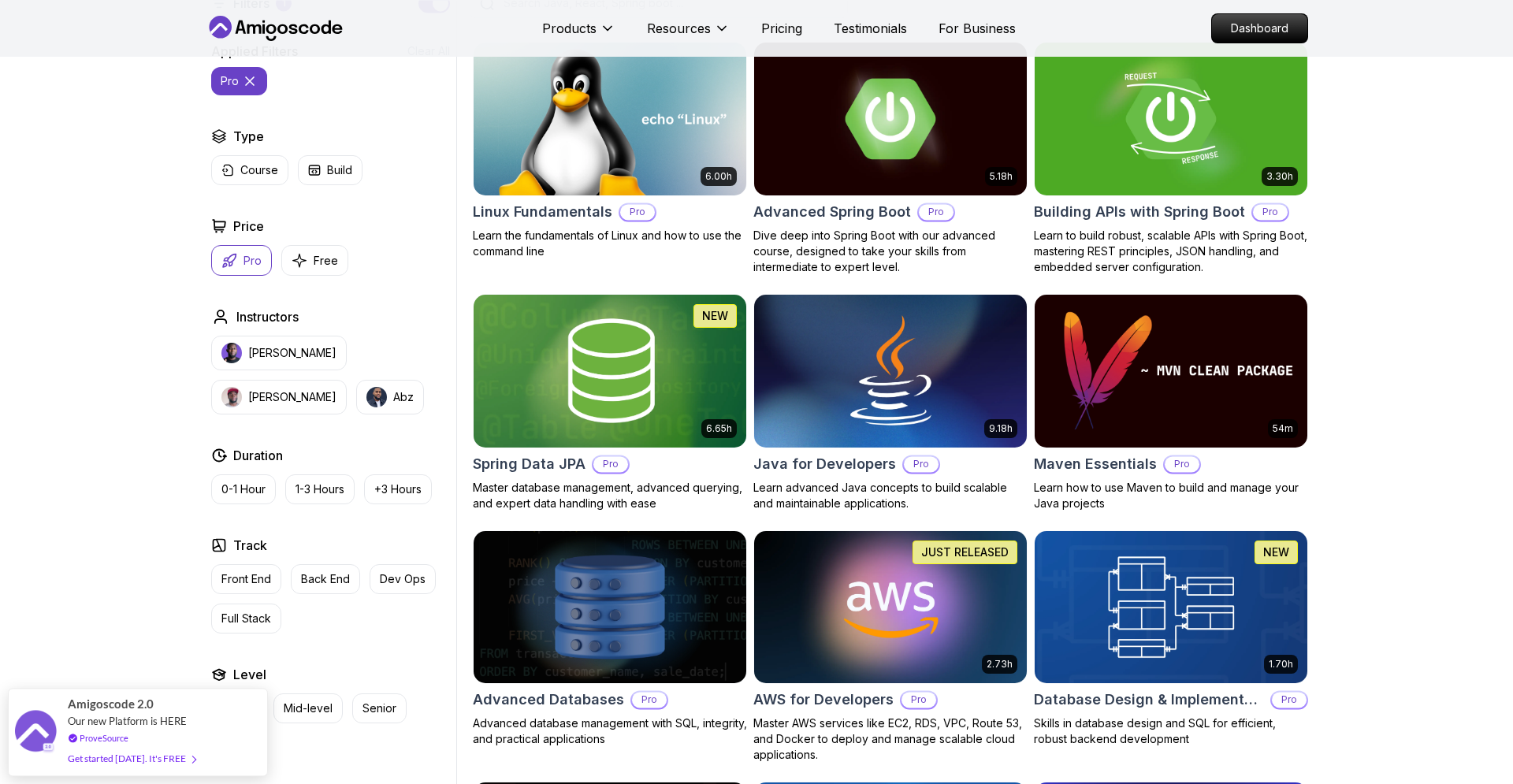 click on "Pro" at bounding box center [252, 261] 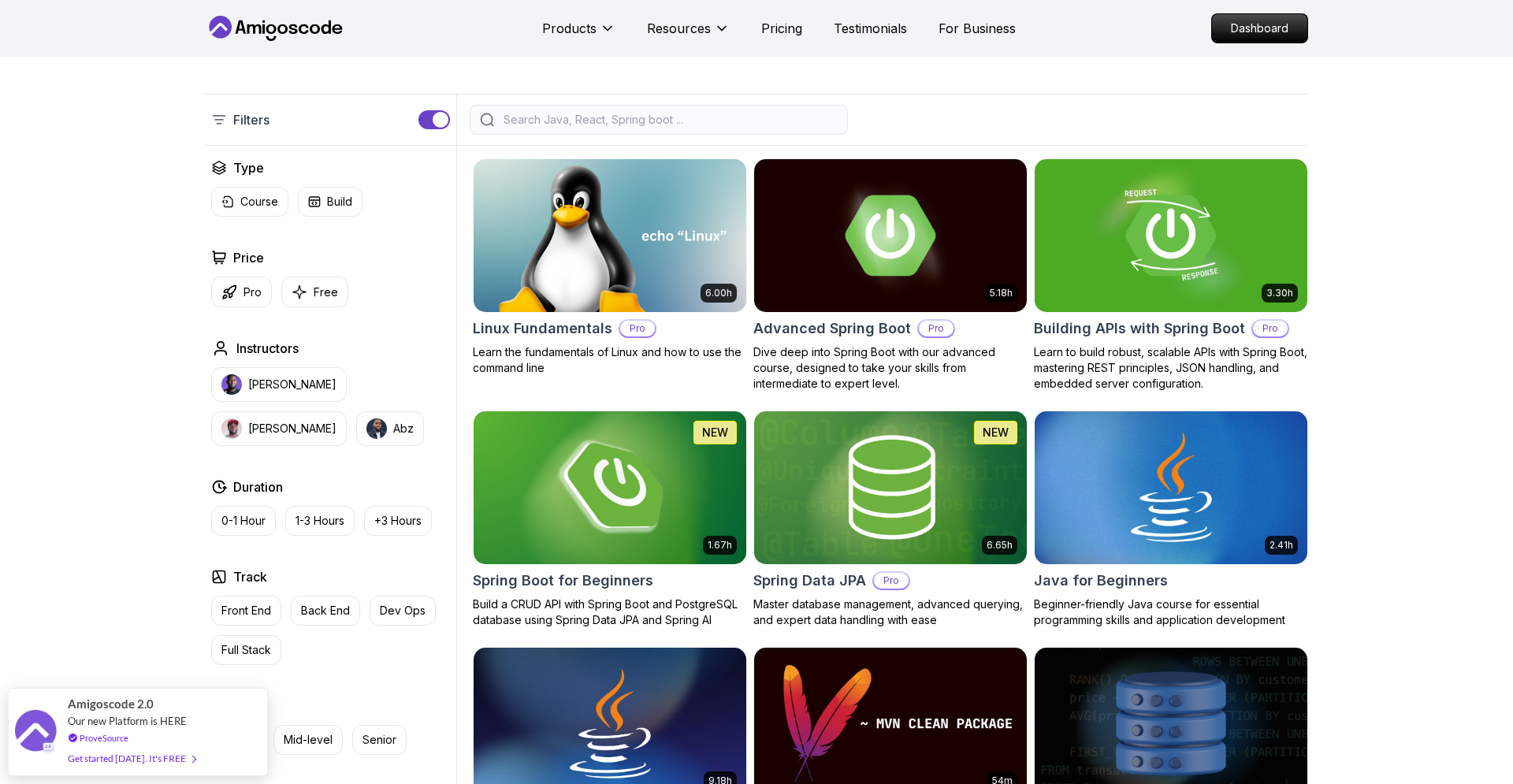 scroll, scrollTop: 340, scrollLeft: 0, axis: vertical 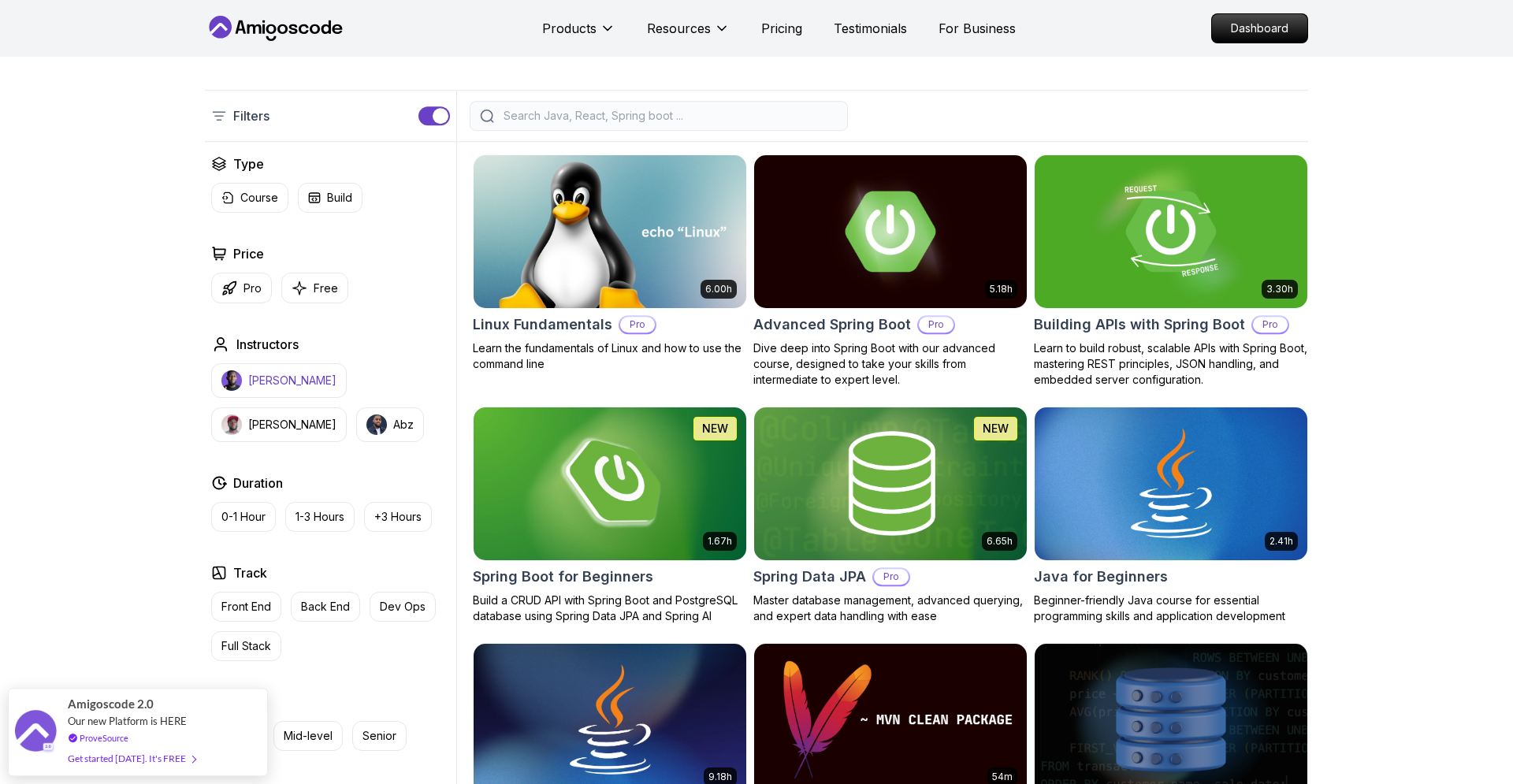 click on "Nelson Djalo" at bounding box center [292, 381] 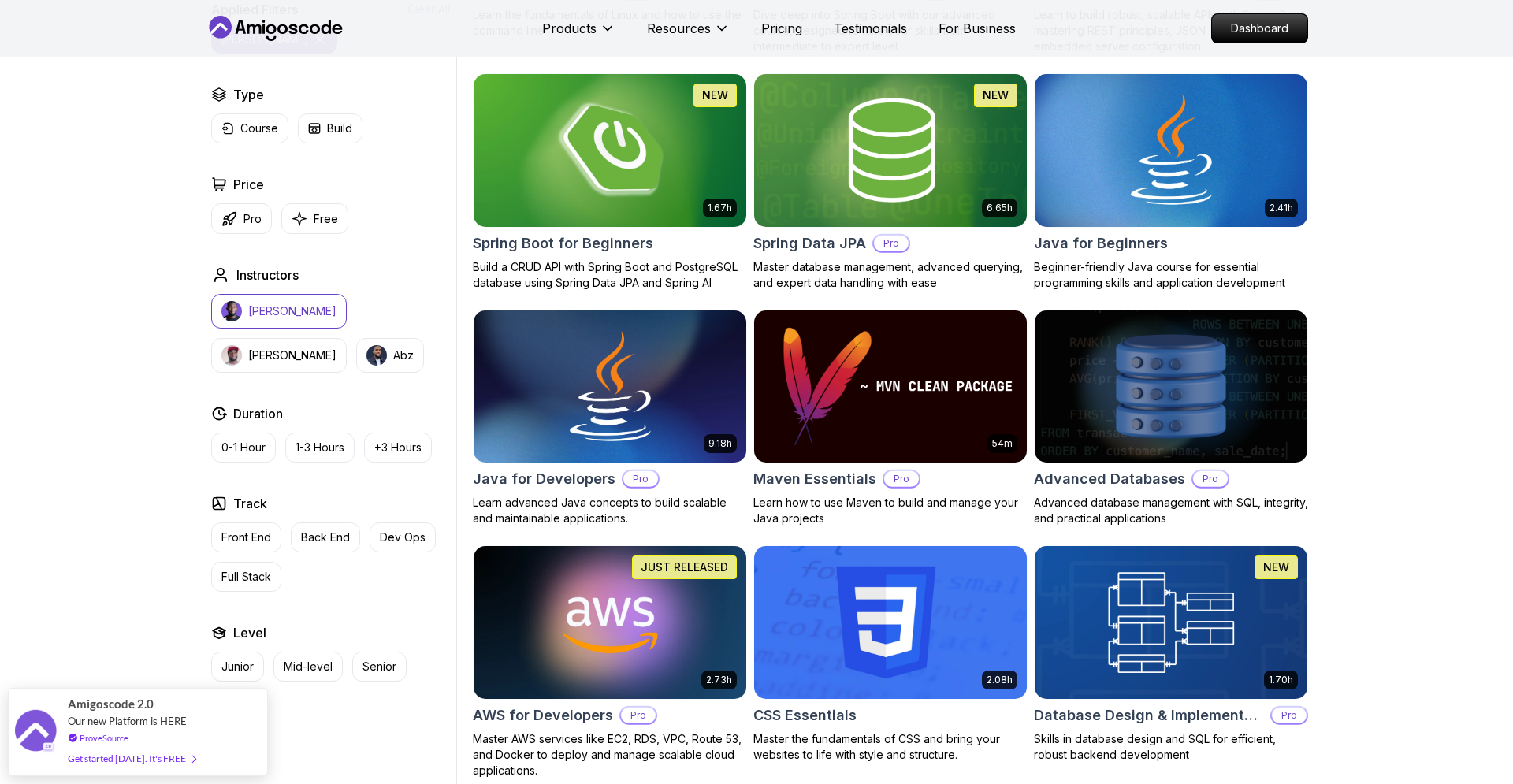 scroll, scrollTop: 659, scrollLeft: 0, axis: vertical 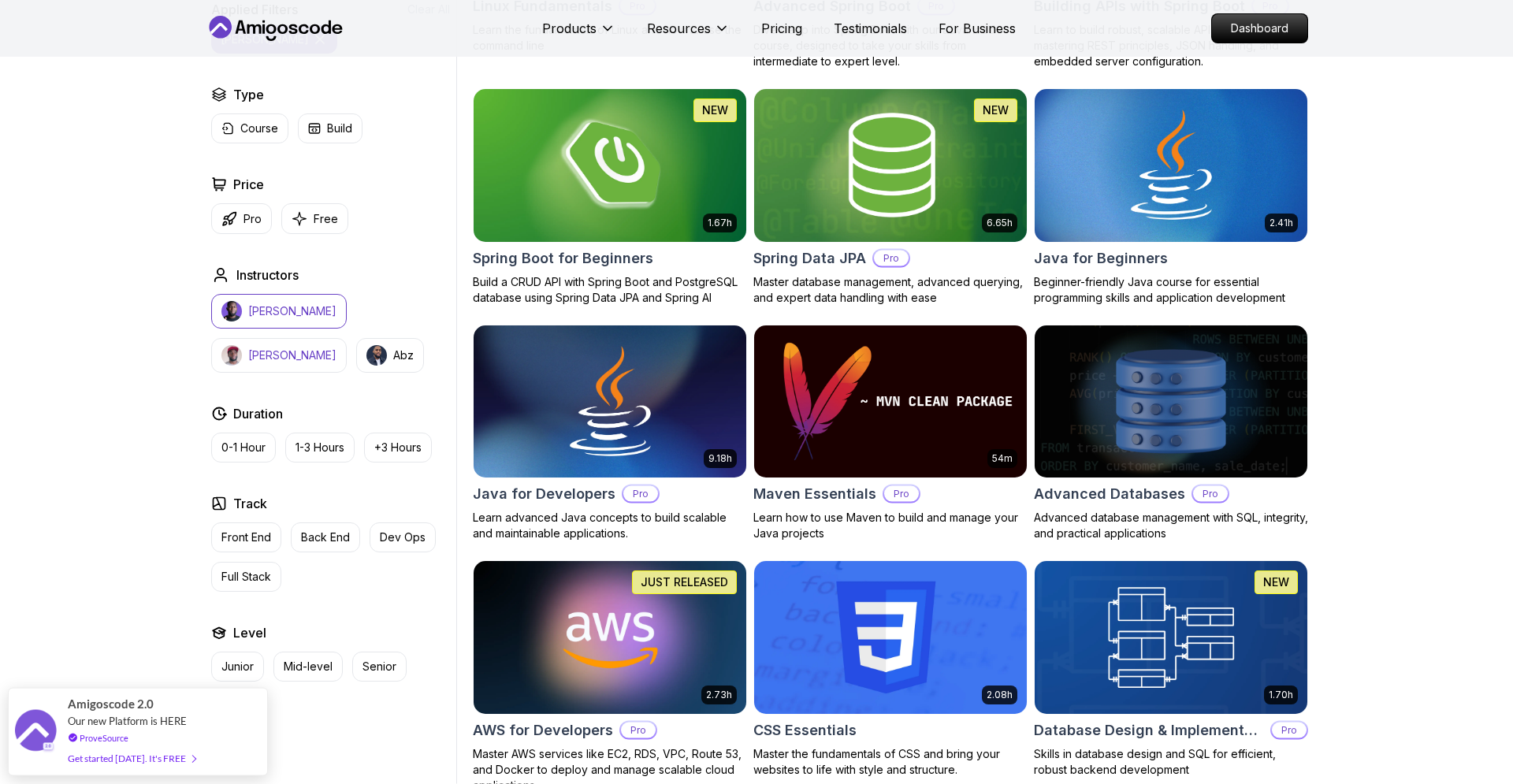 click on "Richard" at bounding box center (292, 355) 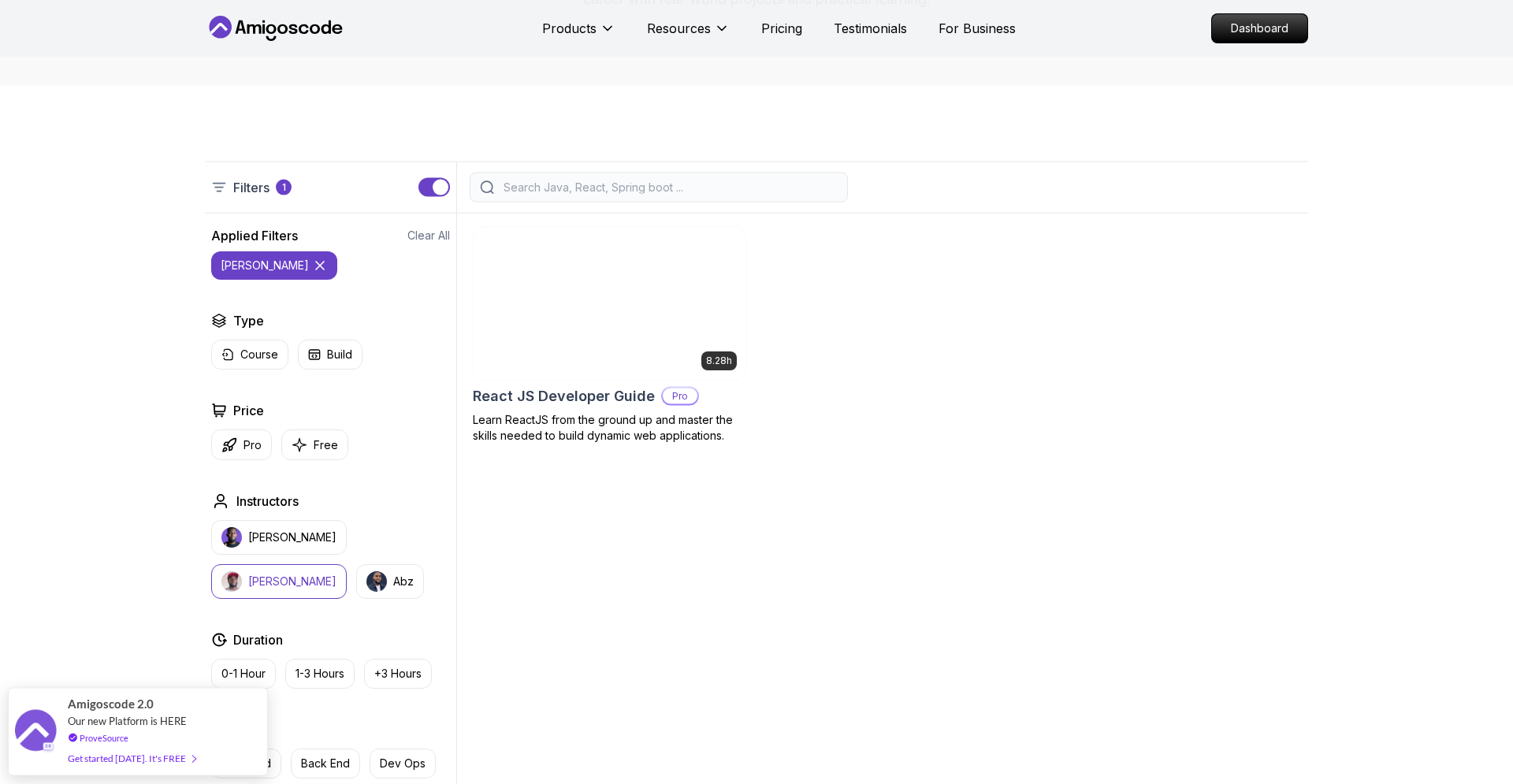 scroll, scrollTop: 273, scrollLeft: 0, axis: vertical 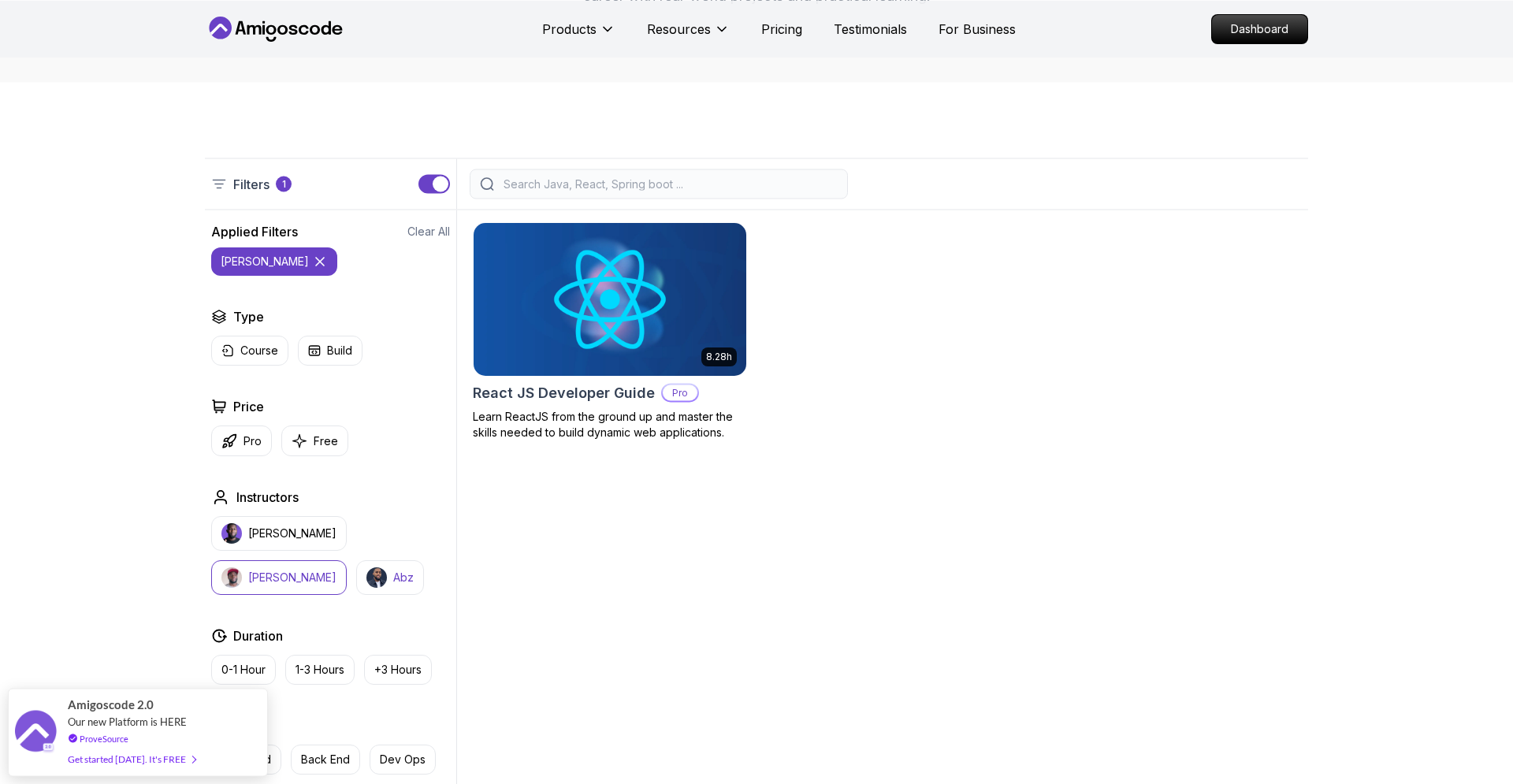click on "Abz" at bounding box center [403, 578] 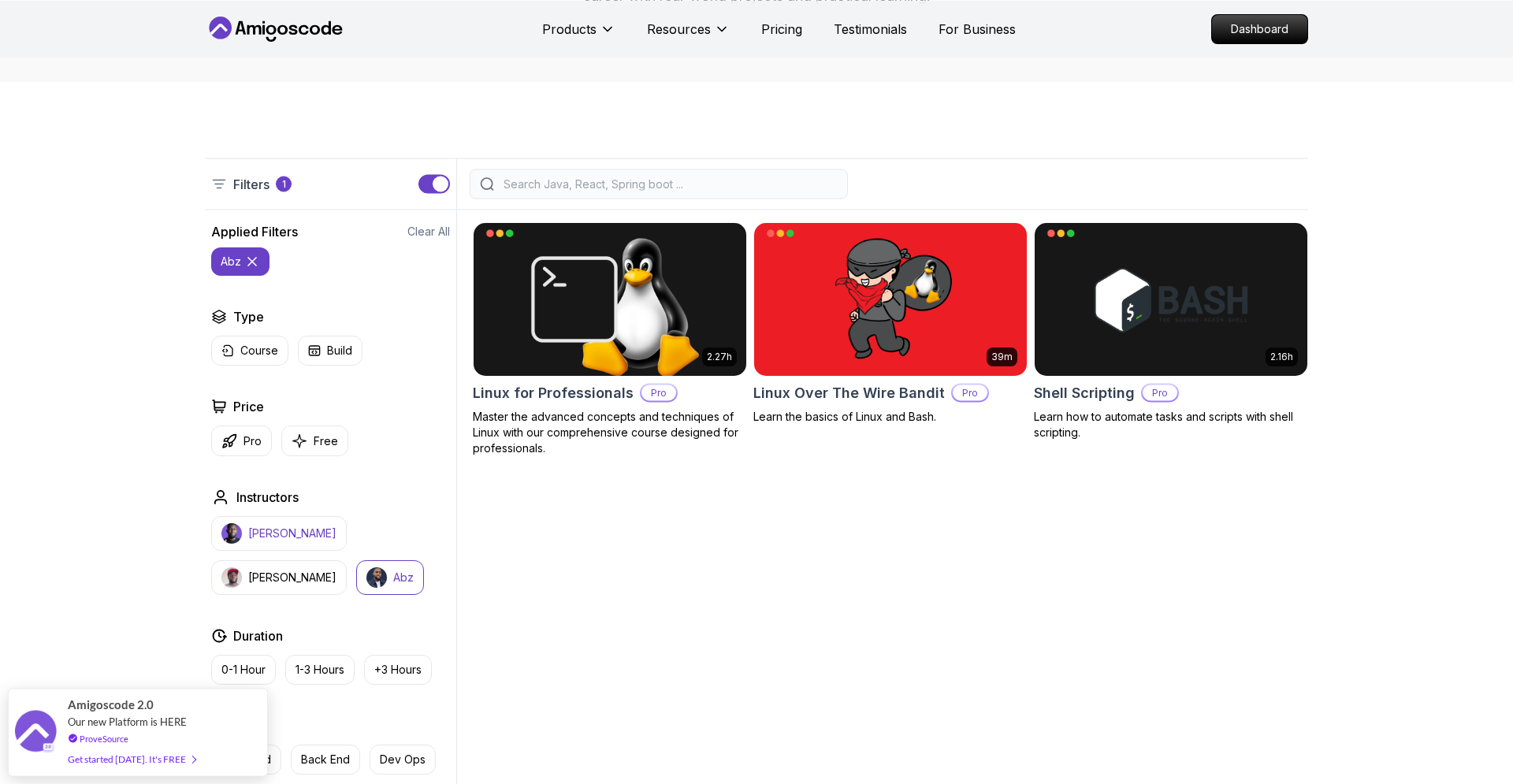 click on "Nelson Djalo" at bounding box center (279, 533) 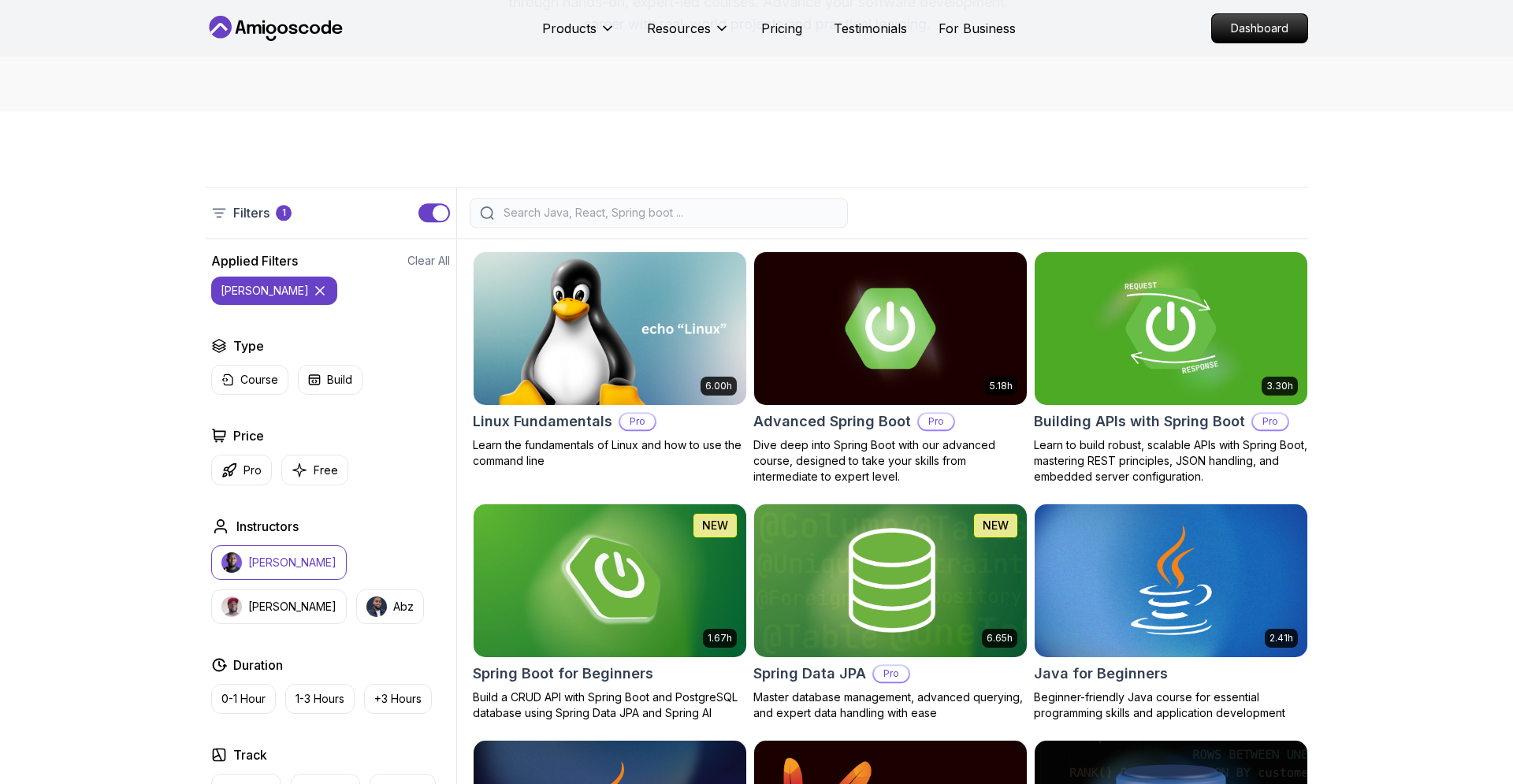 scroll, scrollTop: 227, scrollLeft: 0, axis: vertical 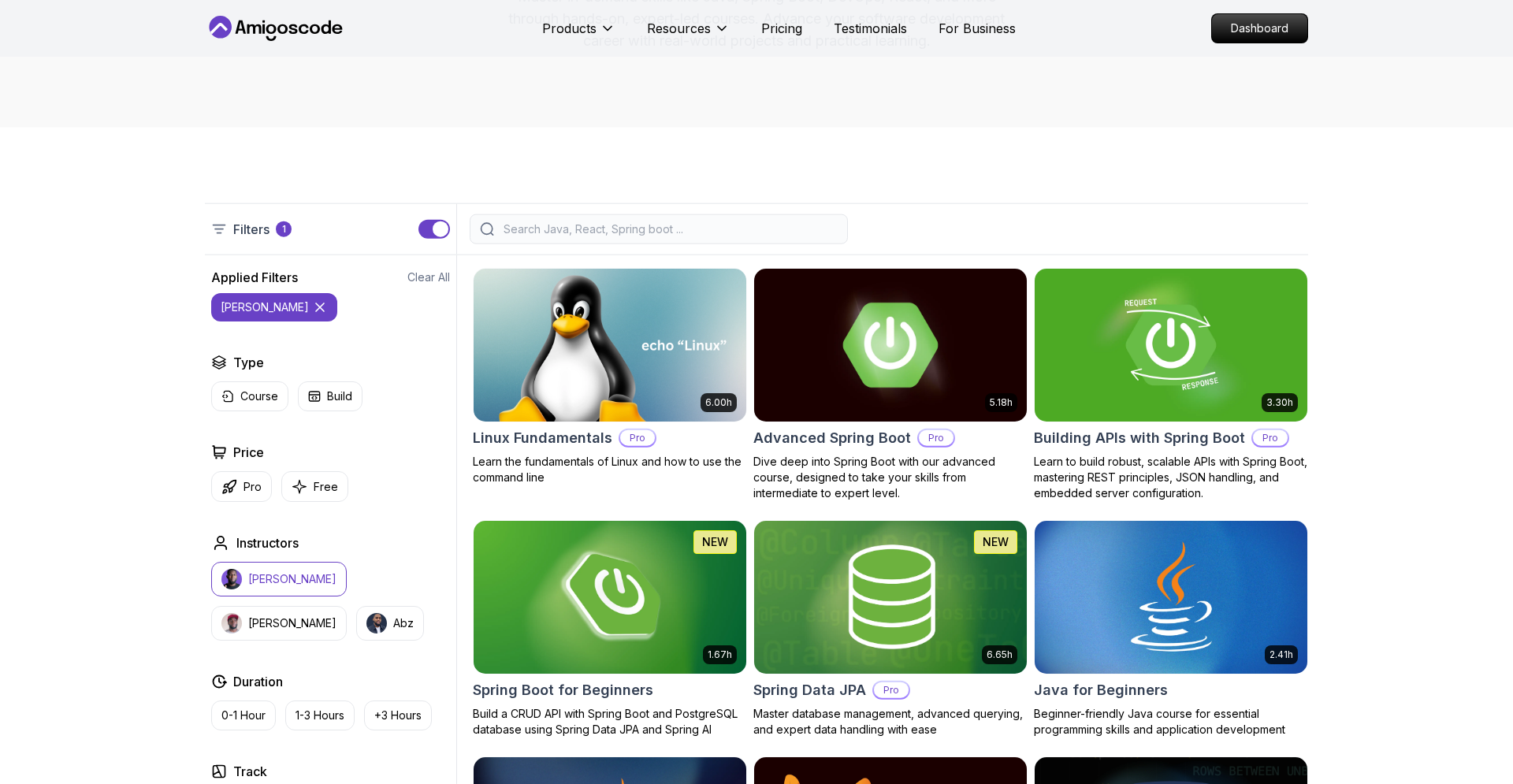 click at bounding box center (890, 344) 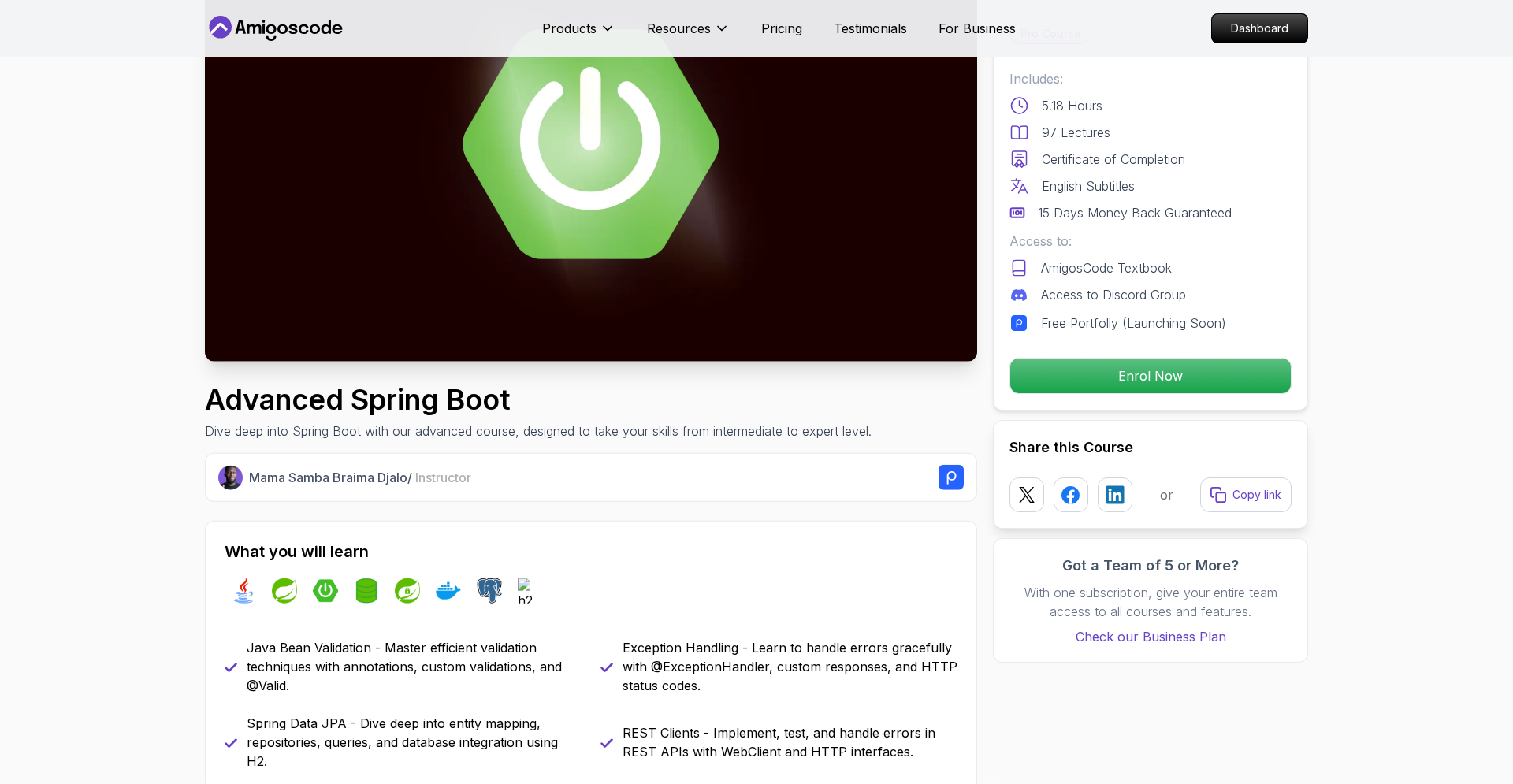 scroll, scrollTop: 0, scrollLeft: 0, axis: both 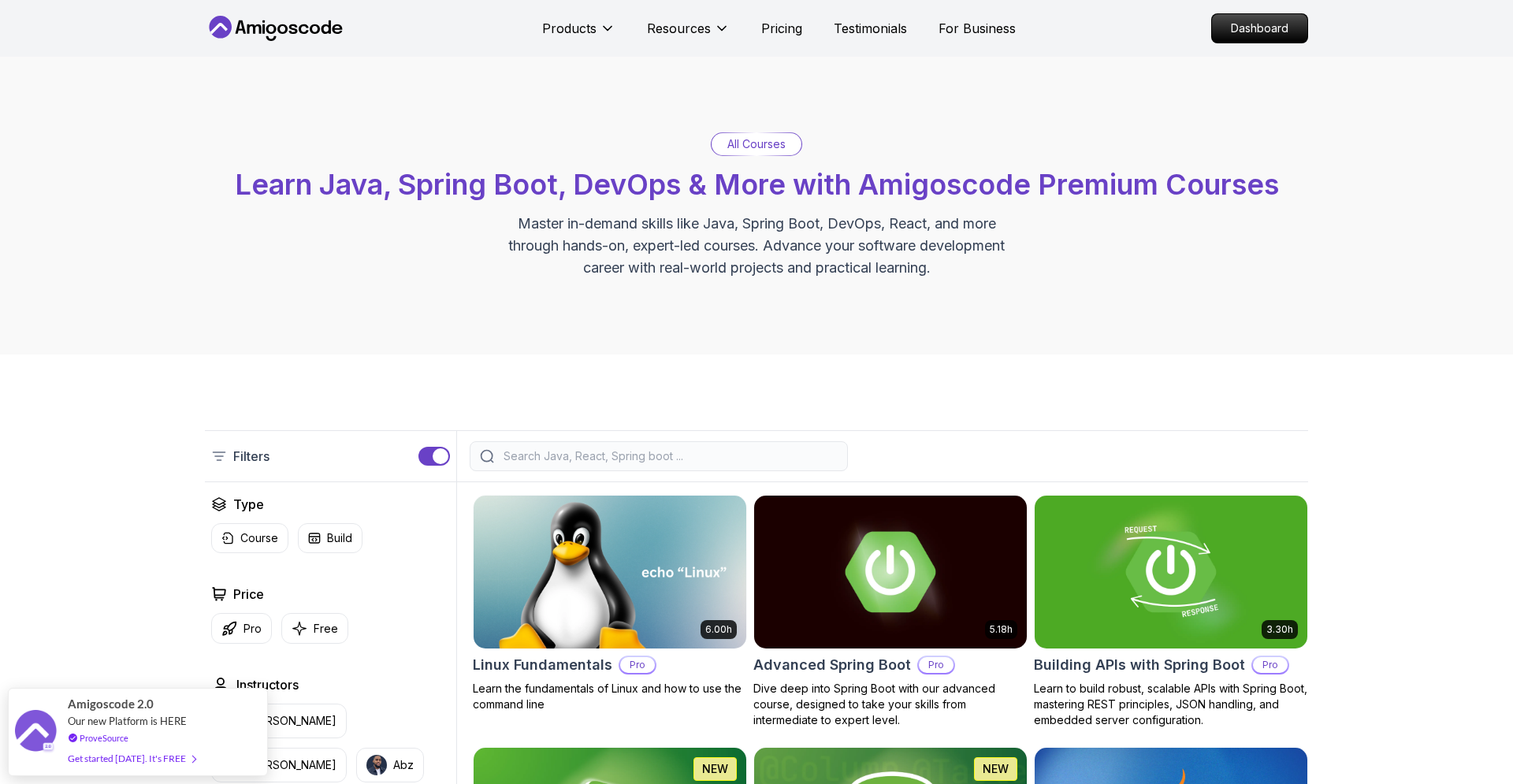 click at bounding box center (669, 456) 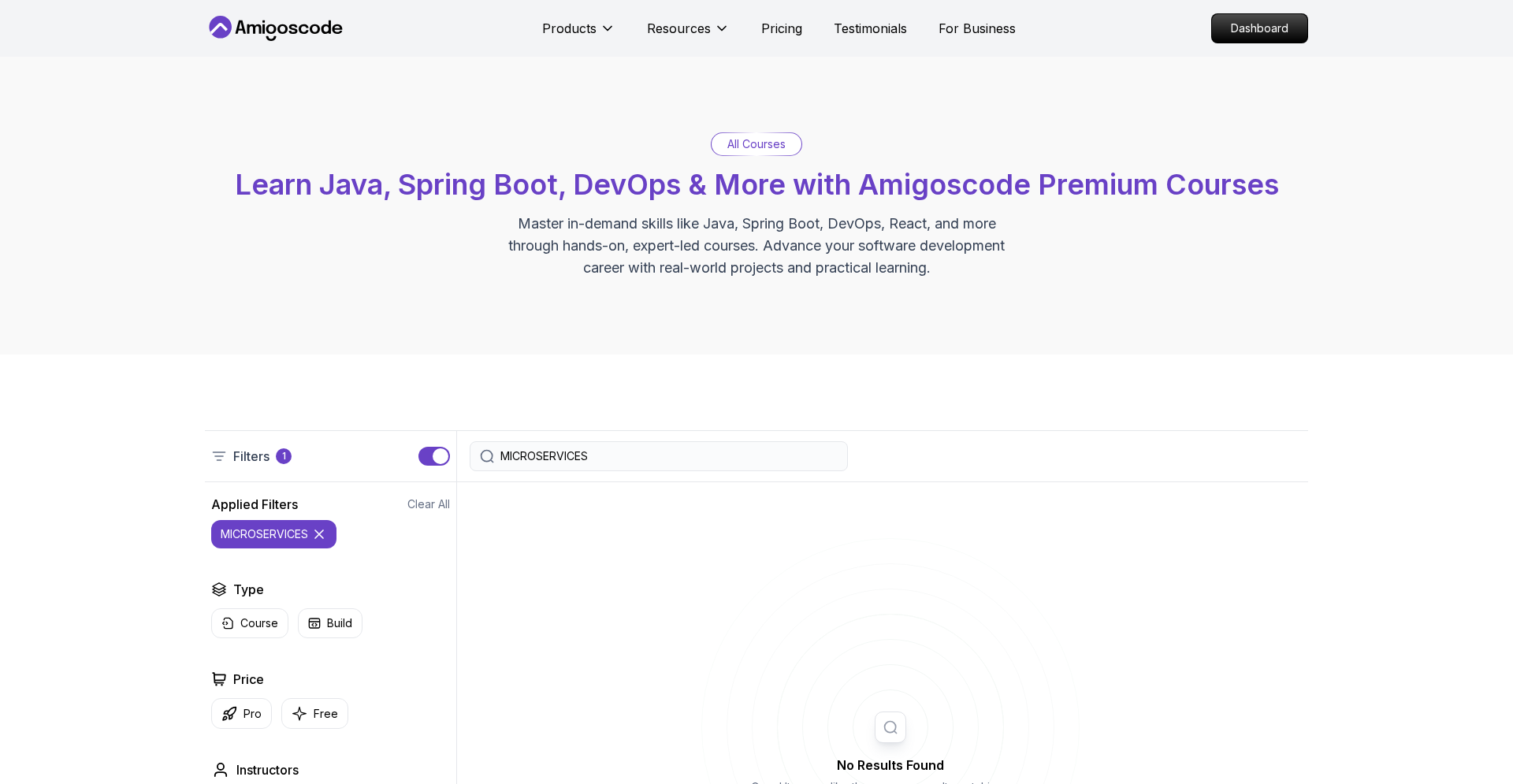type on "MICROSERVICES" 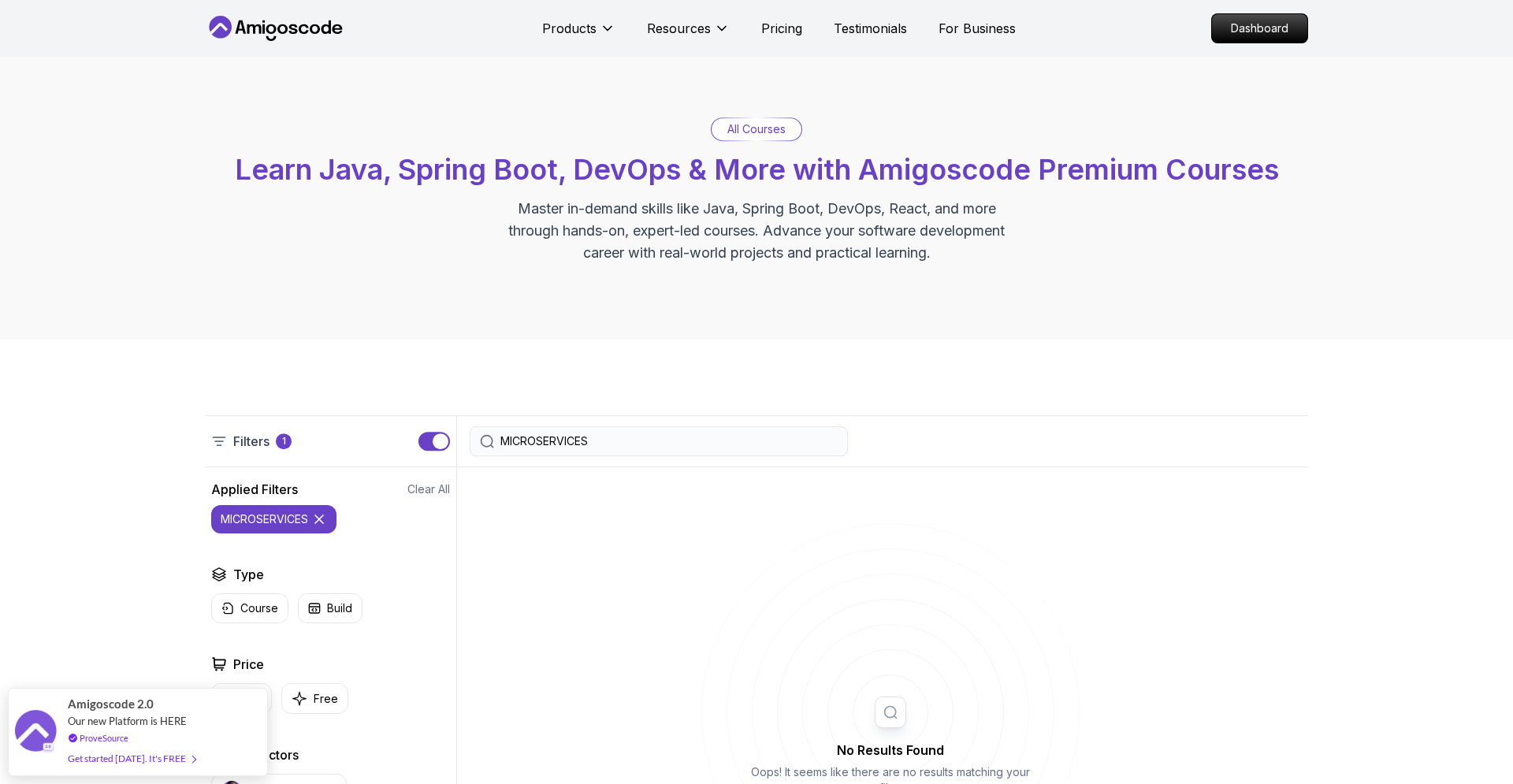 scroll, scrollTop: 0, scrollLeft: 0, axis: both 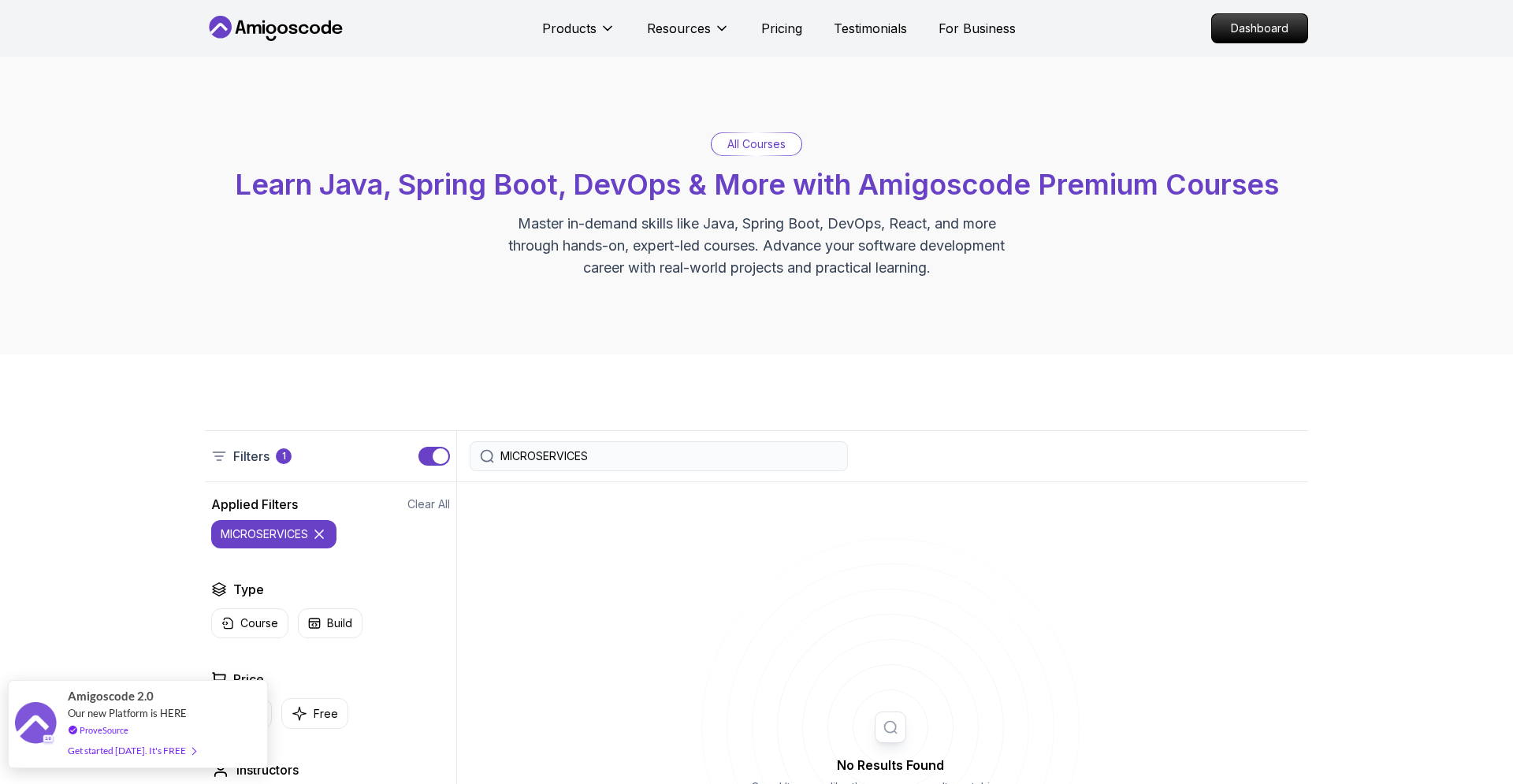 click on "Get started today. It's FREE" at bounding box center [132, 750] 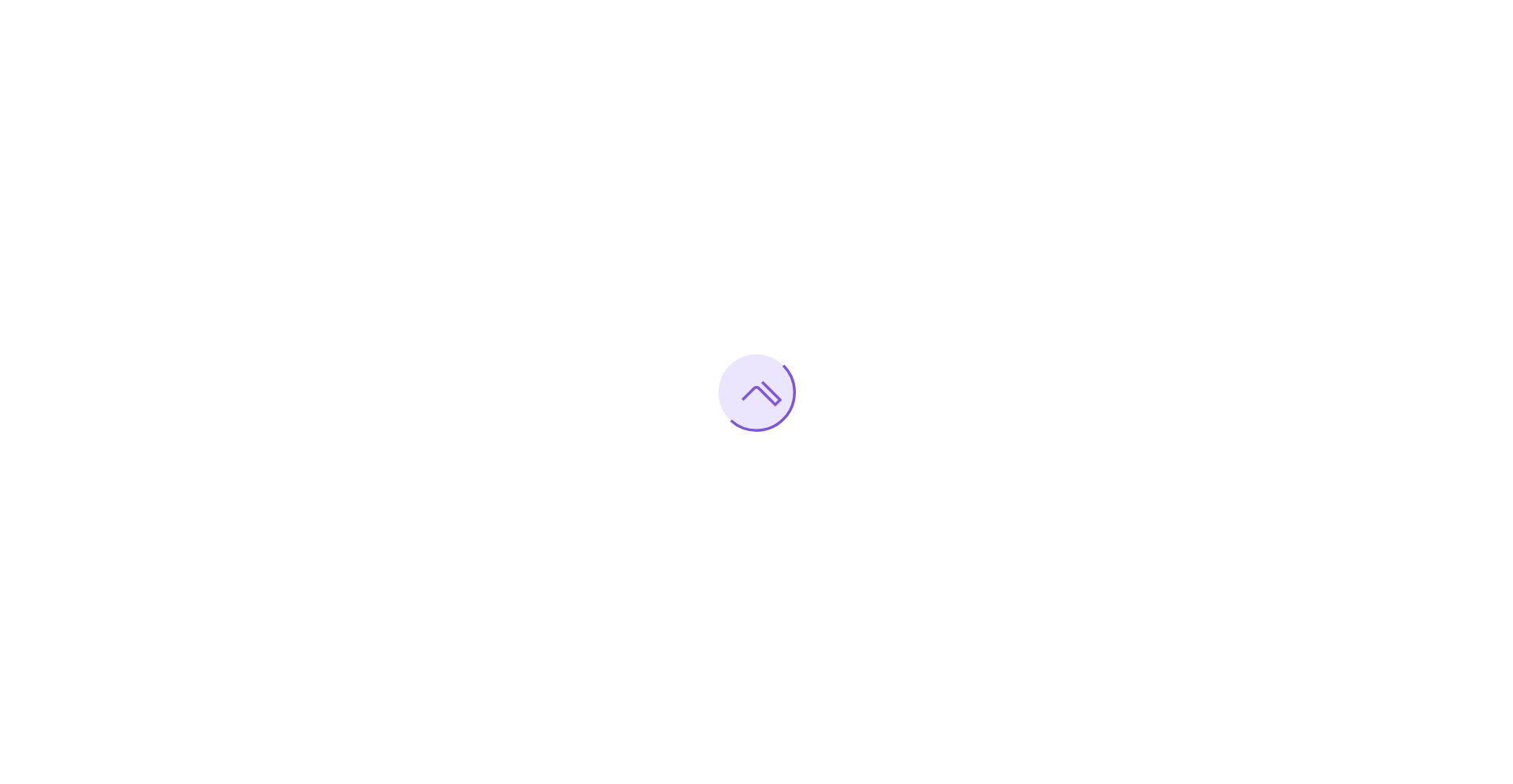 scroll, scrollTop: 0, scrollLeft: 0, axis: both 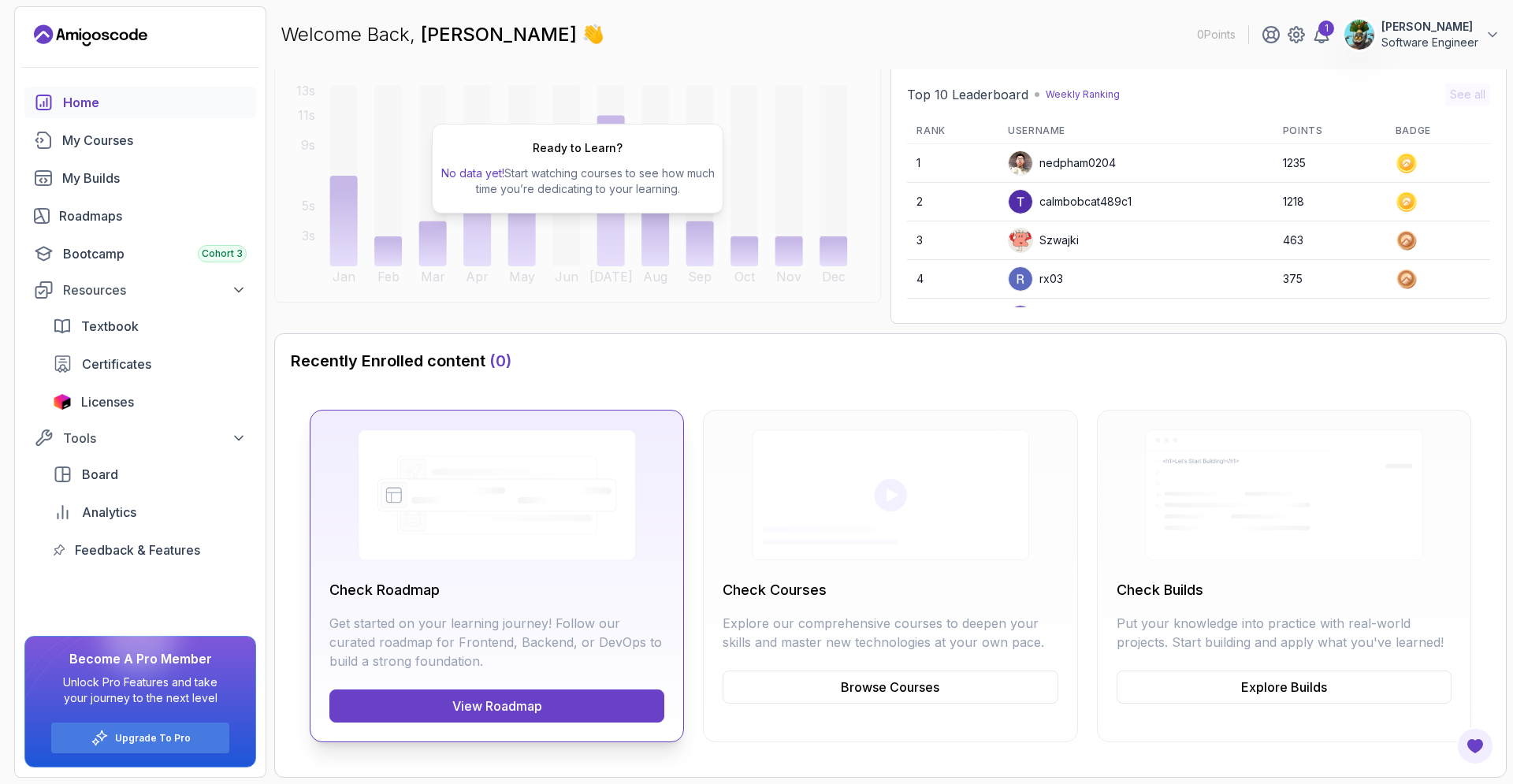 click on "View Roadmap" at bounding box center [496, 706] 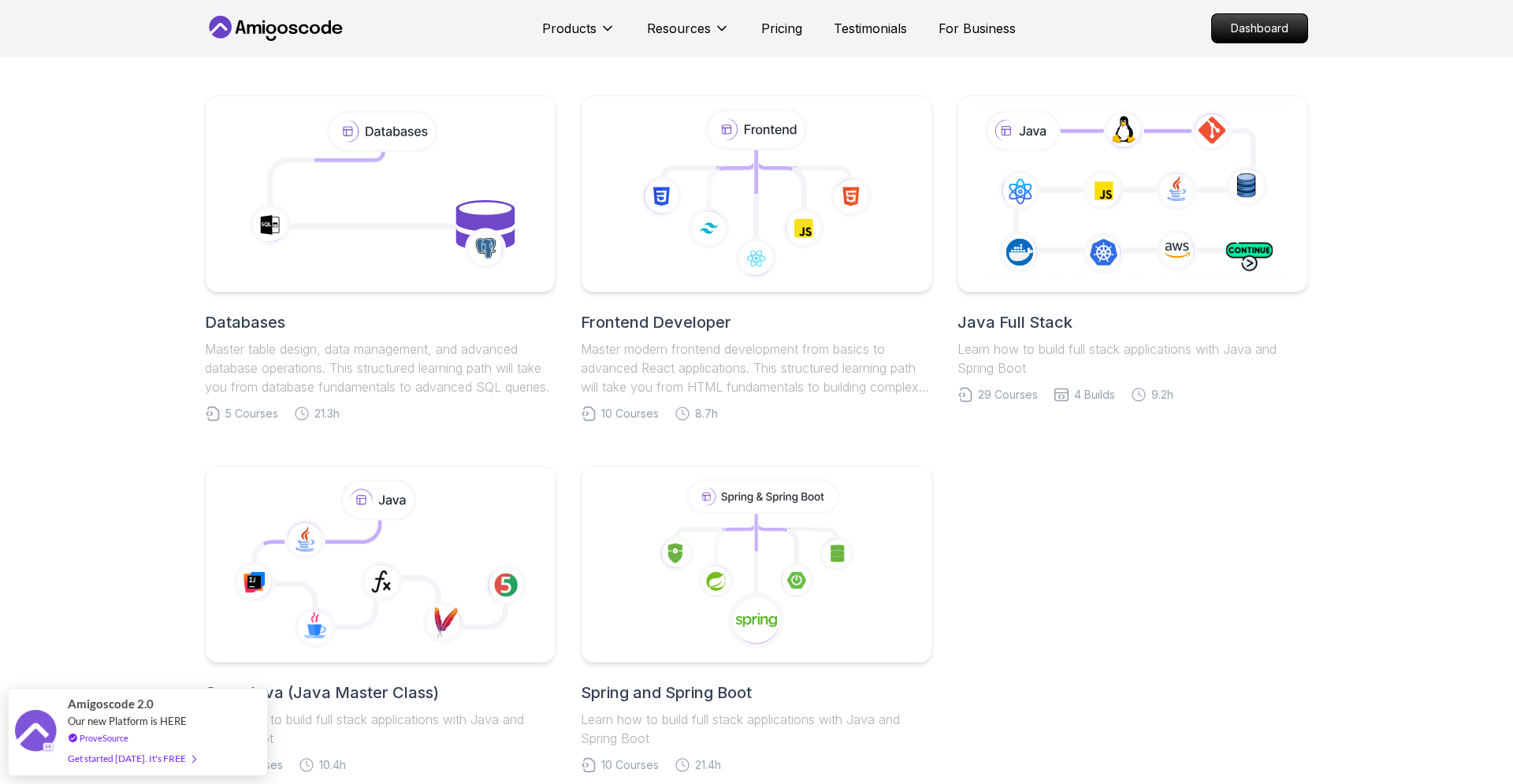 scroll, scrollTop: 314, scrollLeft: 0, axis: vertical 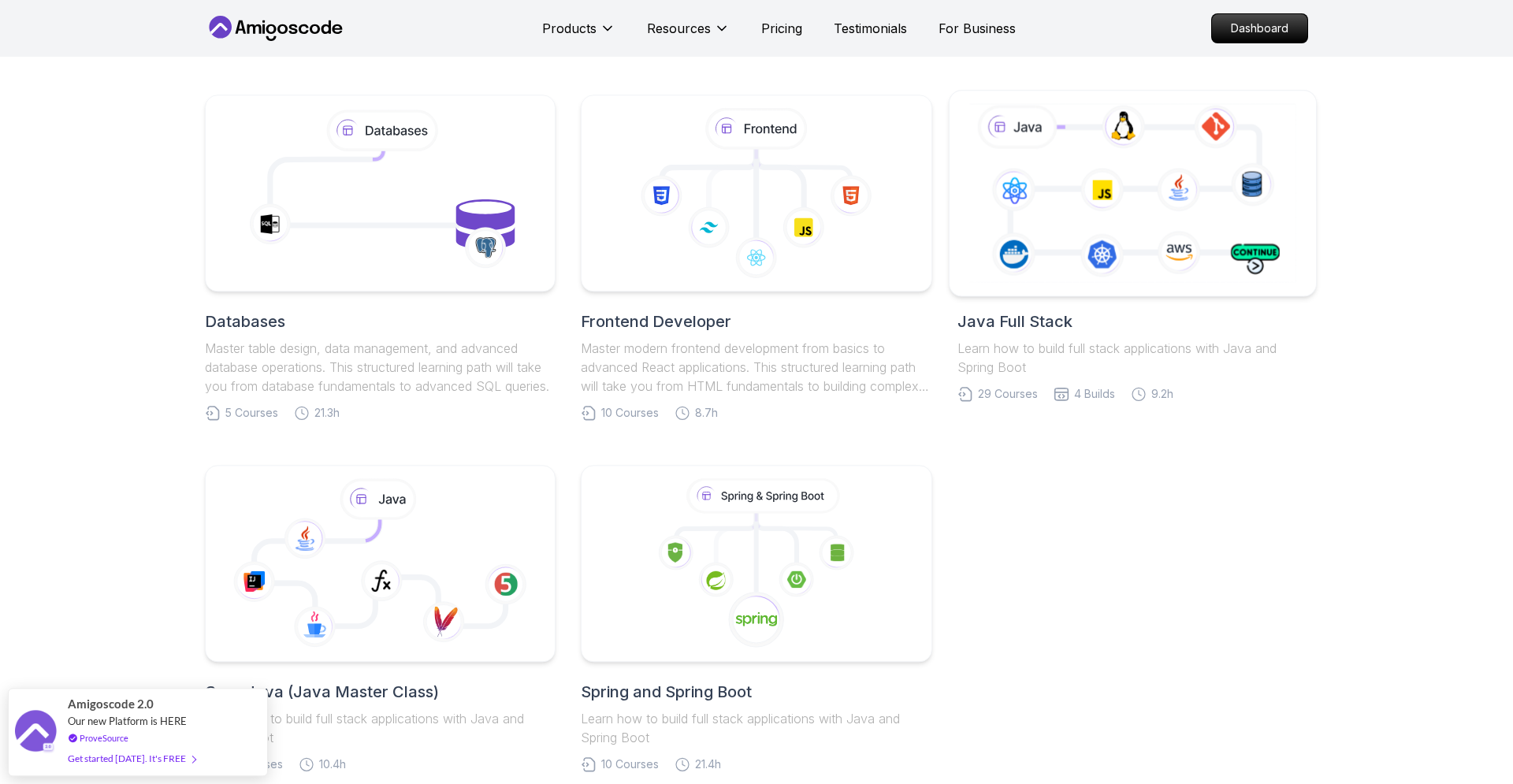click 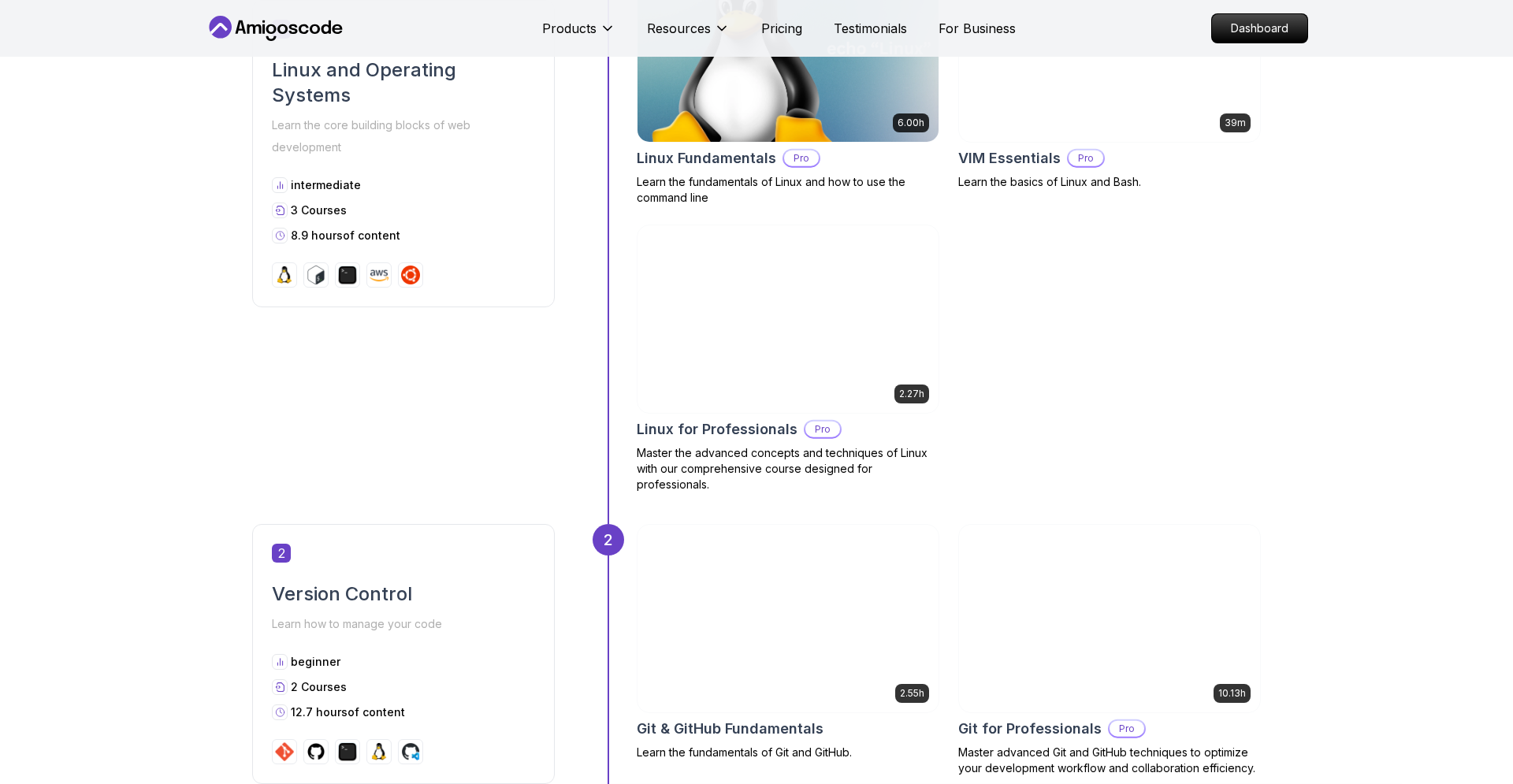 scroll, scrollTop: 0, scrollLeft: 0, axis: both 